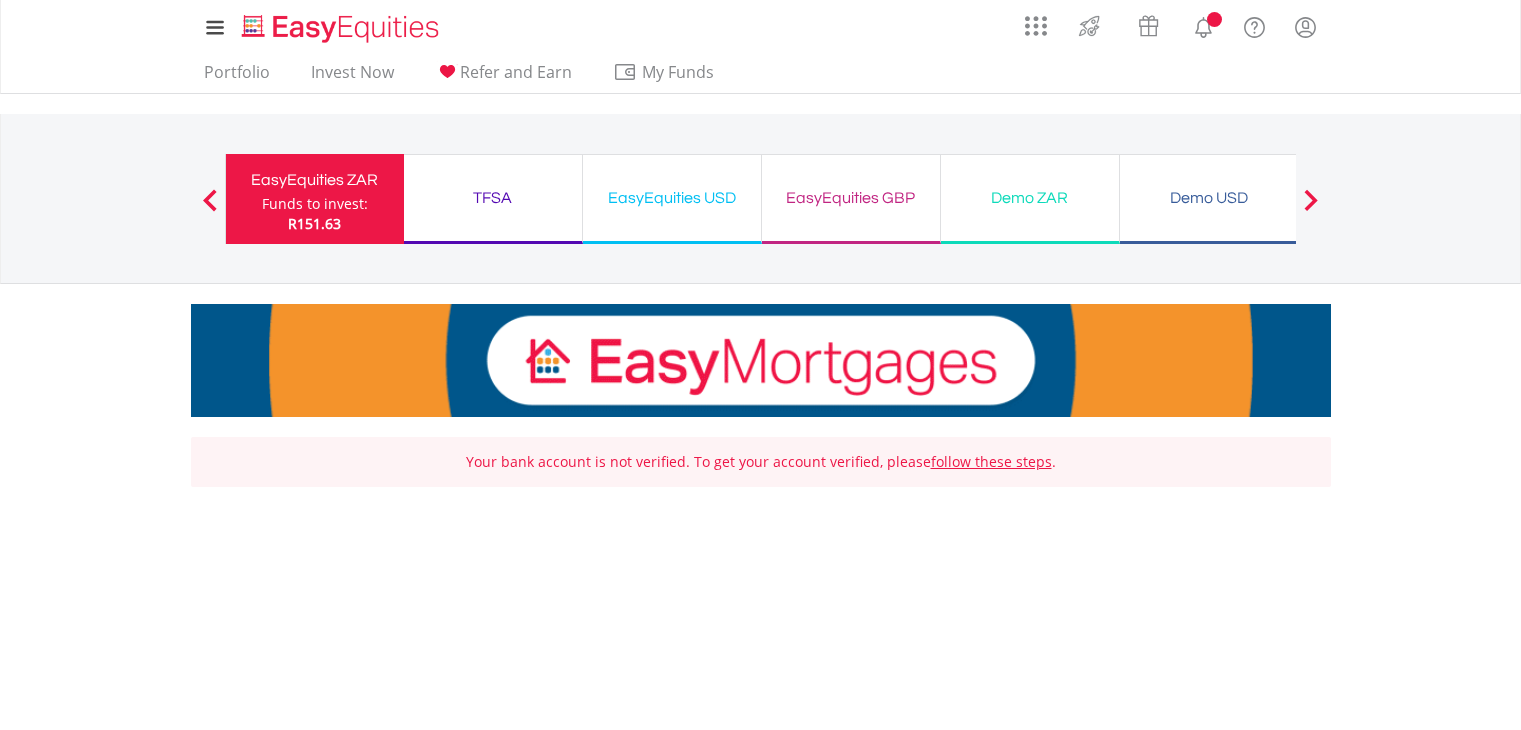 scroll, scrollTop: 0, scrollLeft: 0, axis: both 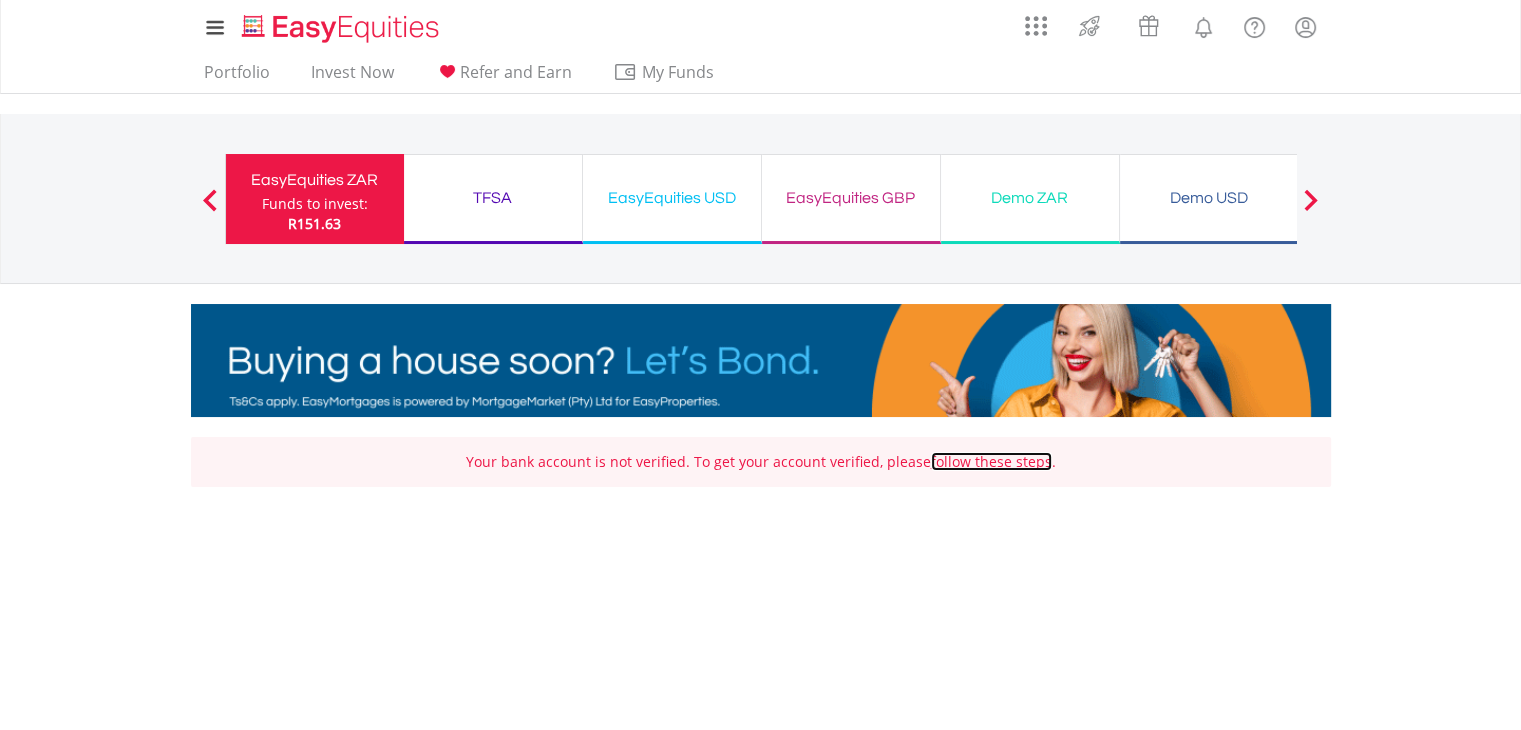 click on "follow these steps" at bounding box center (991, 461) 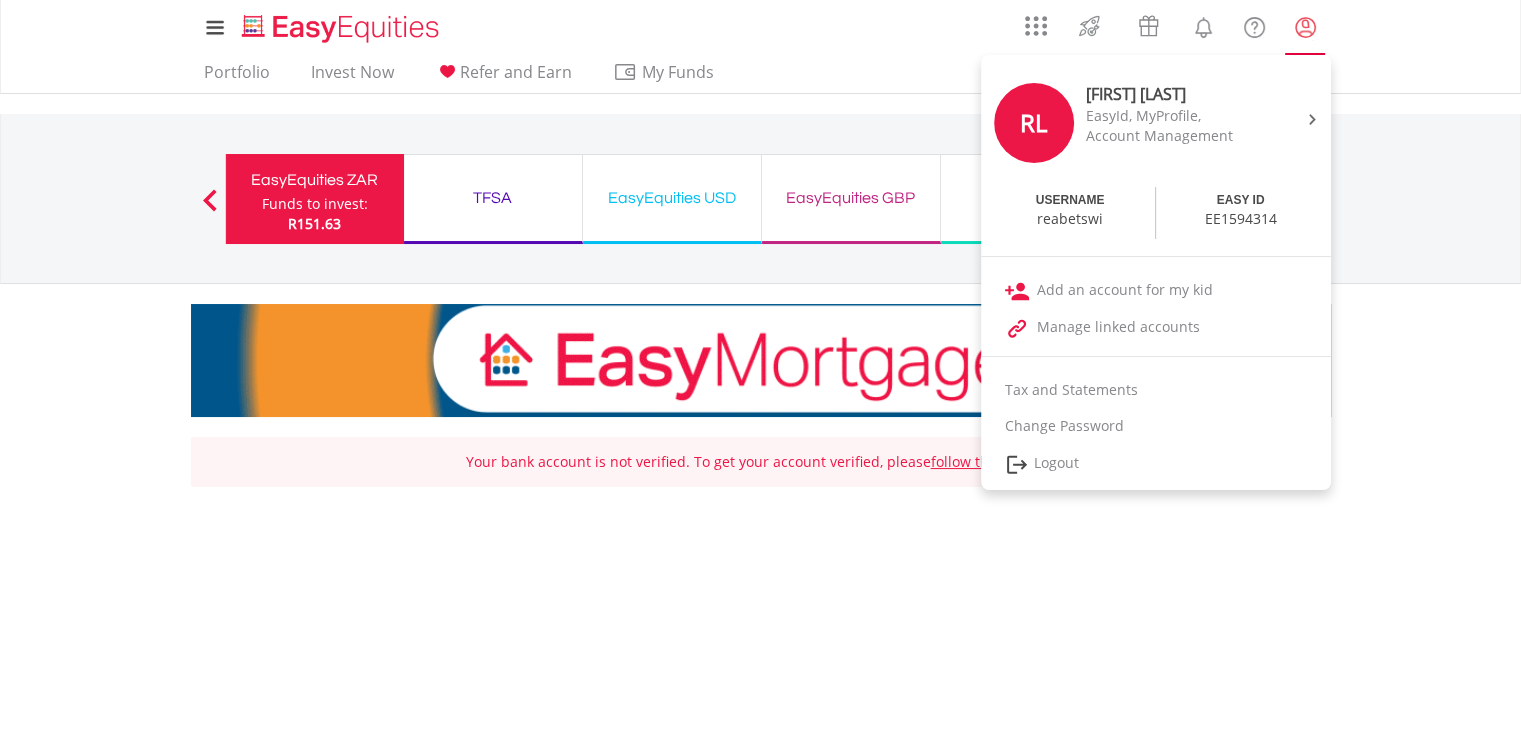 click at bounding box center [1305, 27] 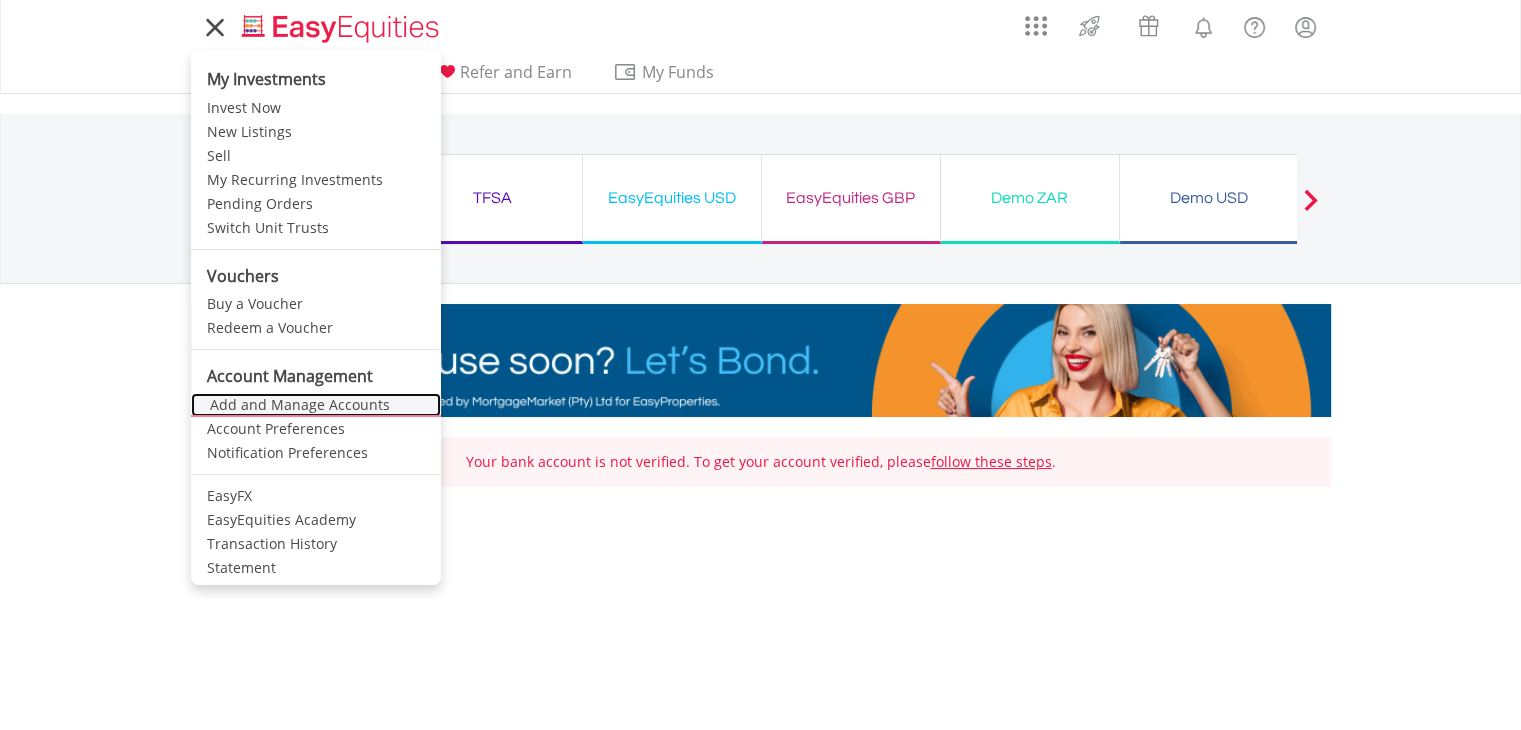 click on "Add and Manage Accounts" at bounding box center (316, 405) 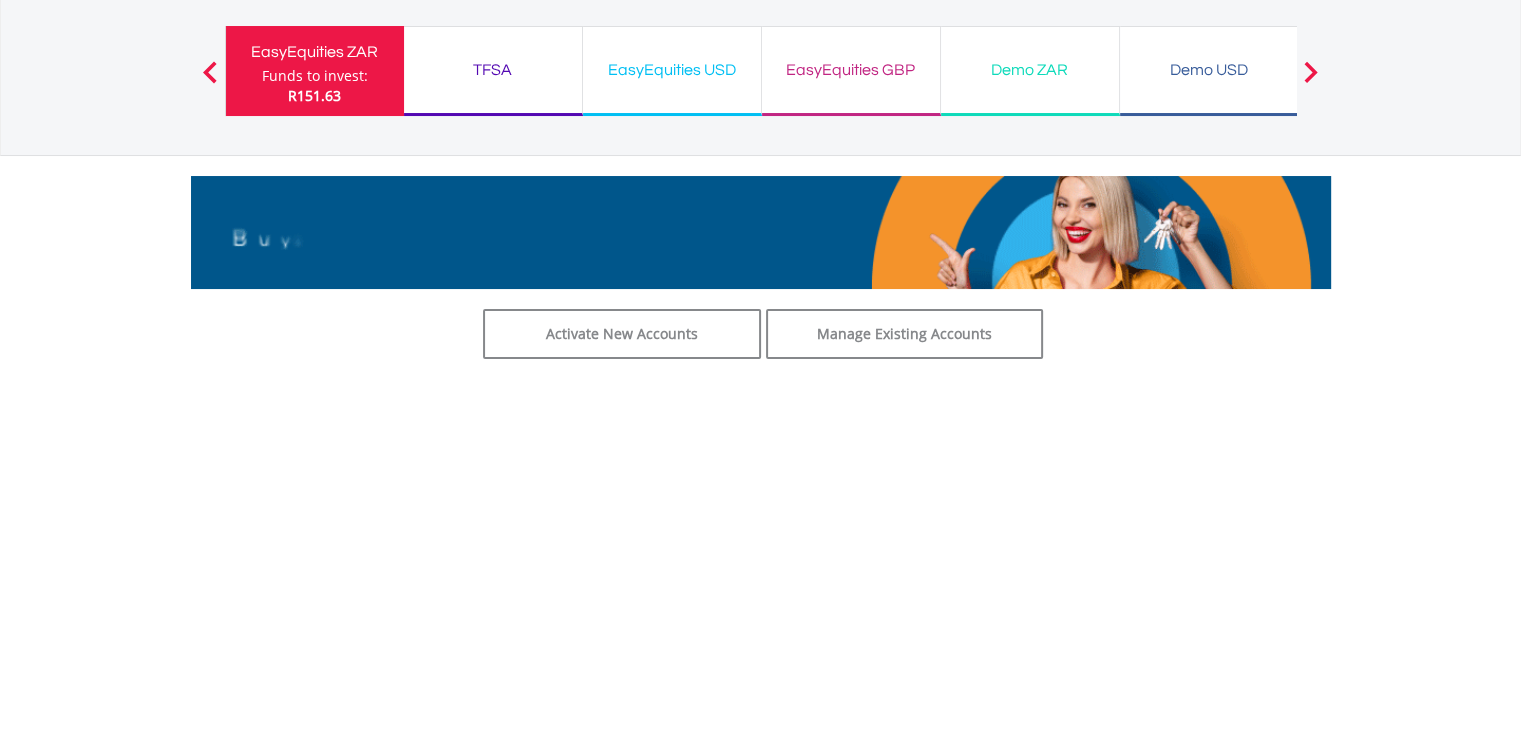 scroll, scrollTop: 0, scrollLeft: 0, axis: both 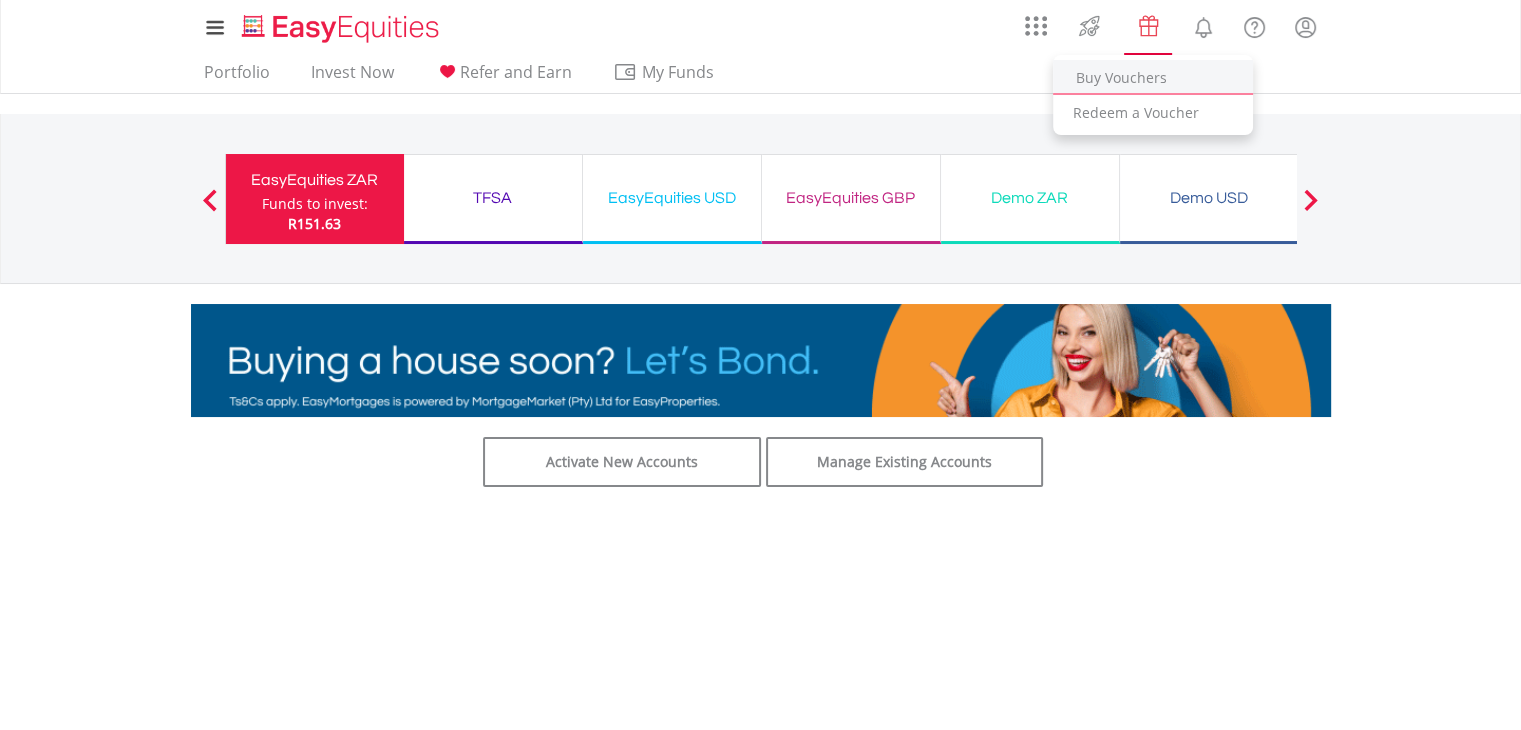 click on "Buy Vouchers" at bounding box center [1153, 77] 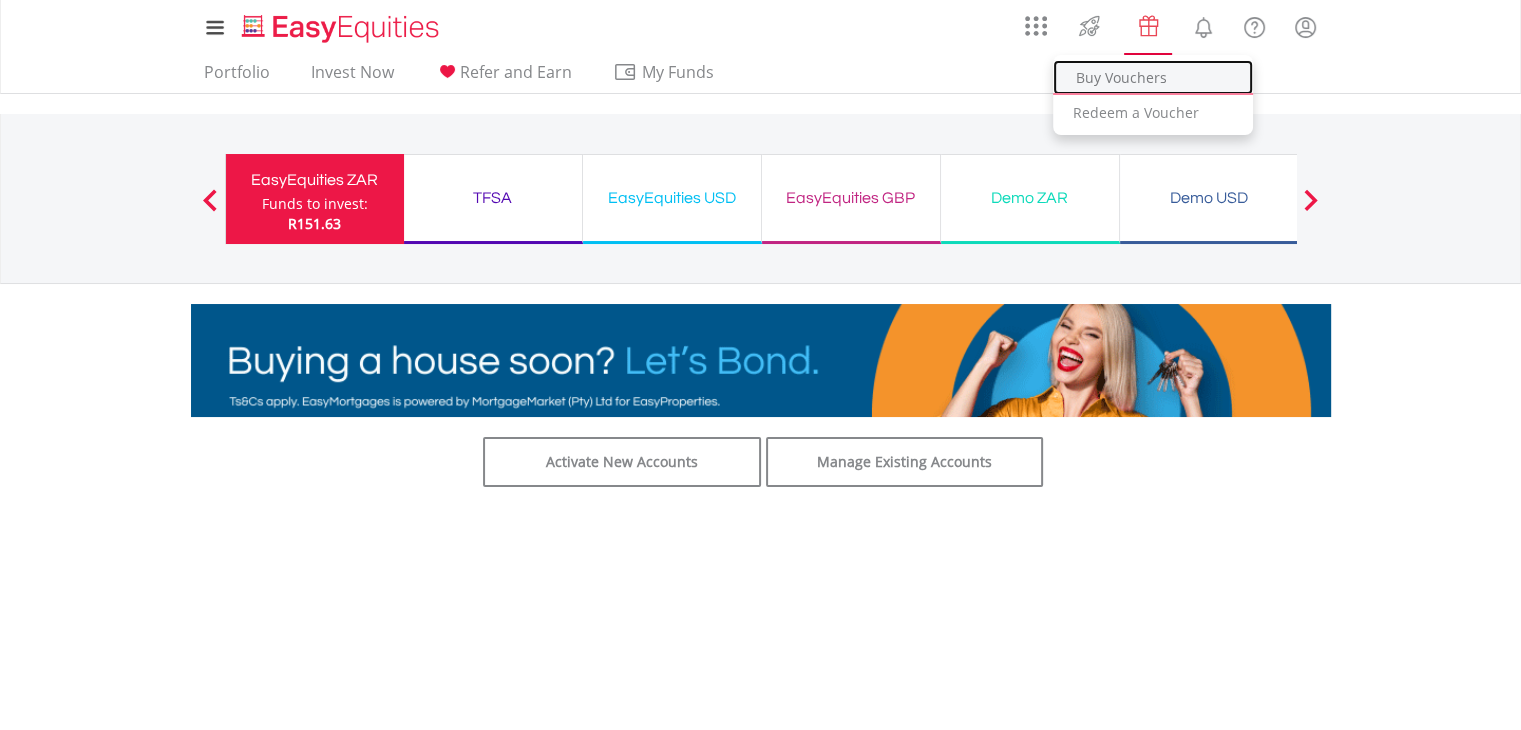 click on "Buy Vouchers" at bounding box center [1153, 77] 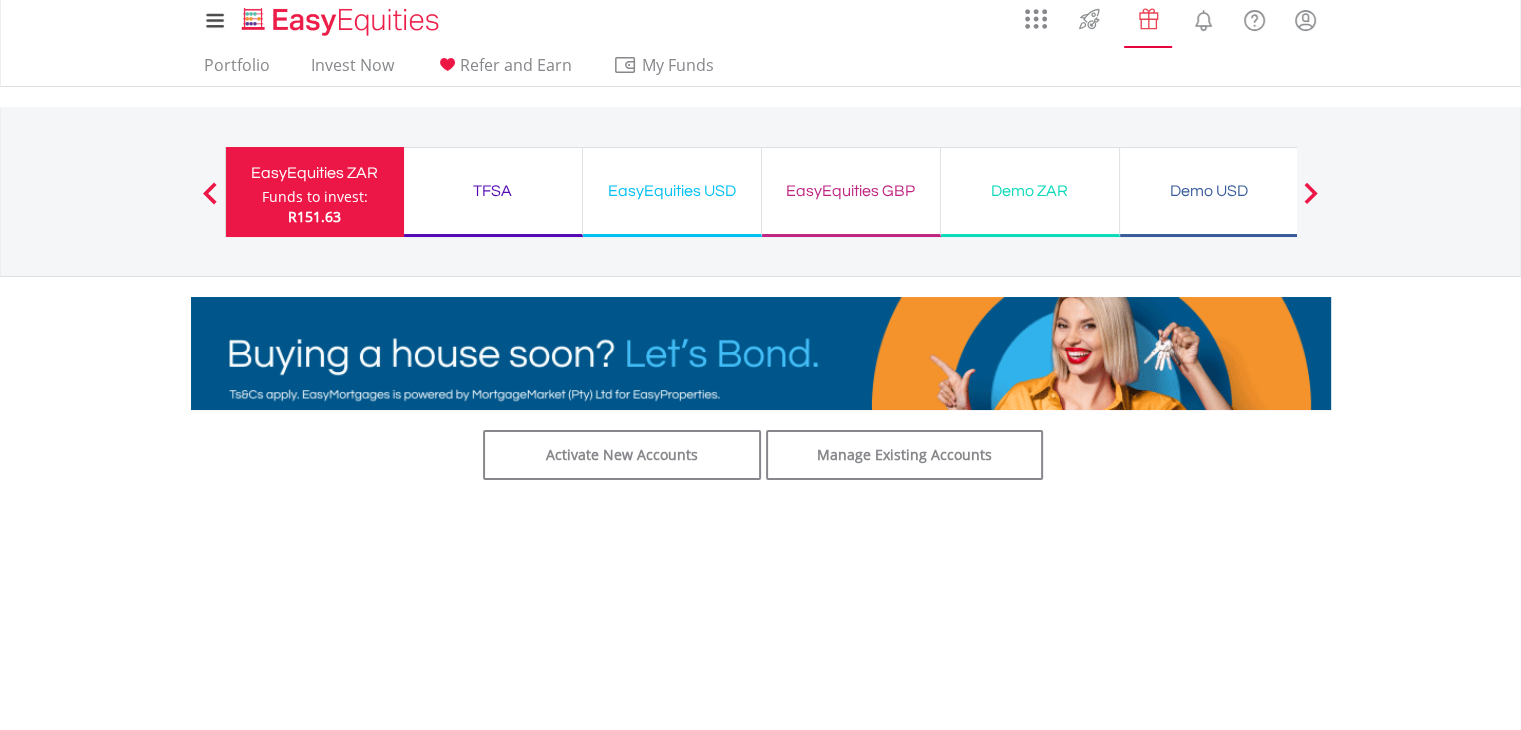 scroll, scrollTop: 0, scrollLeft: 0, axis: both 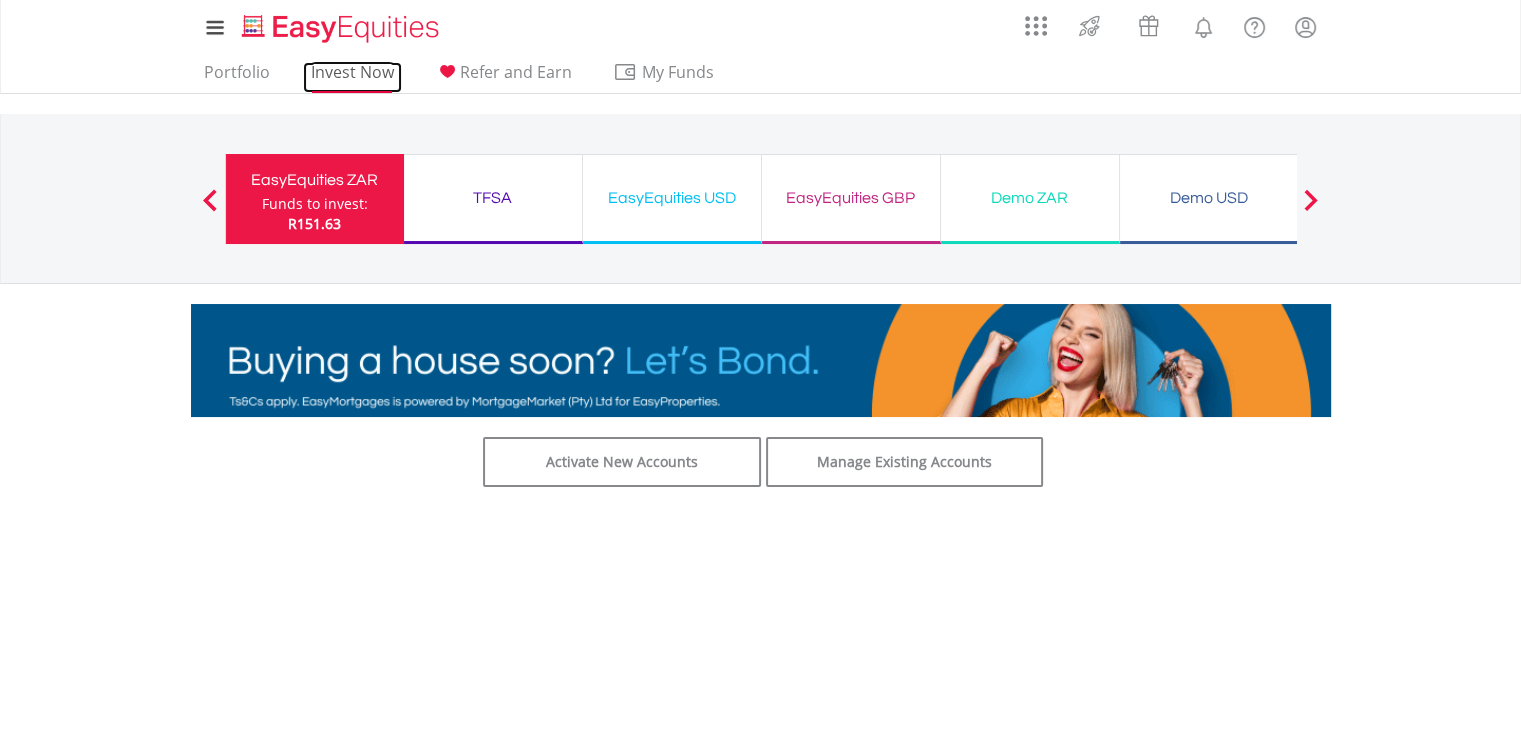 click on "Invest Now" at bounding box center [352, 77] 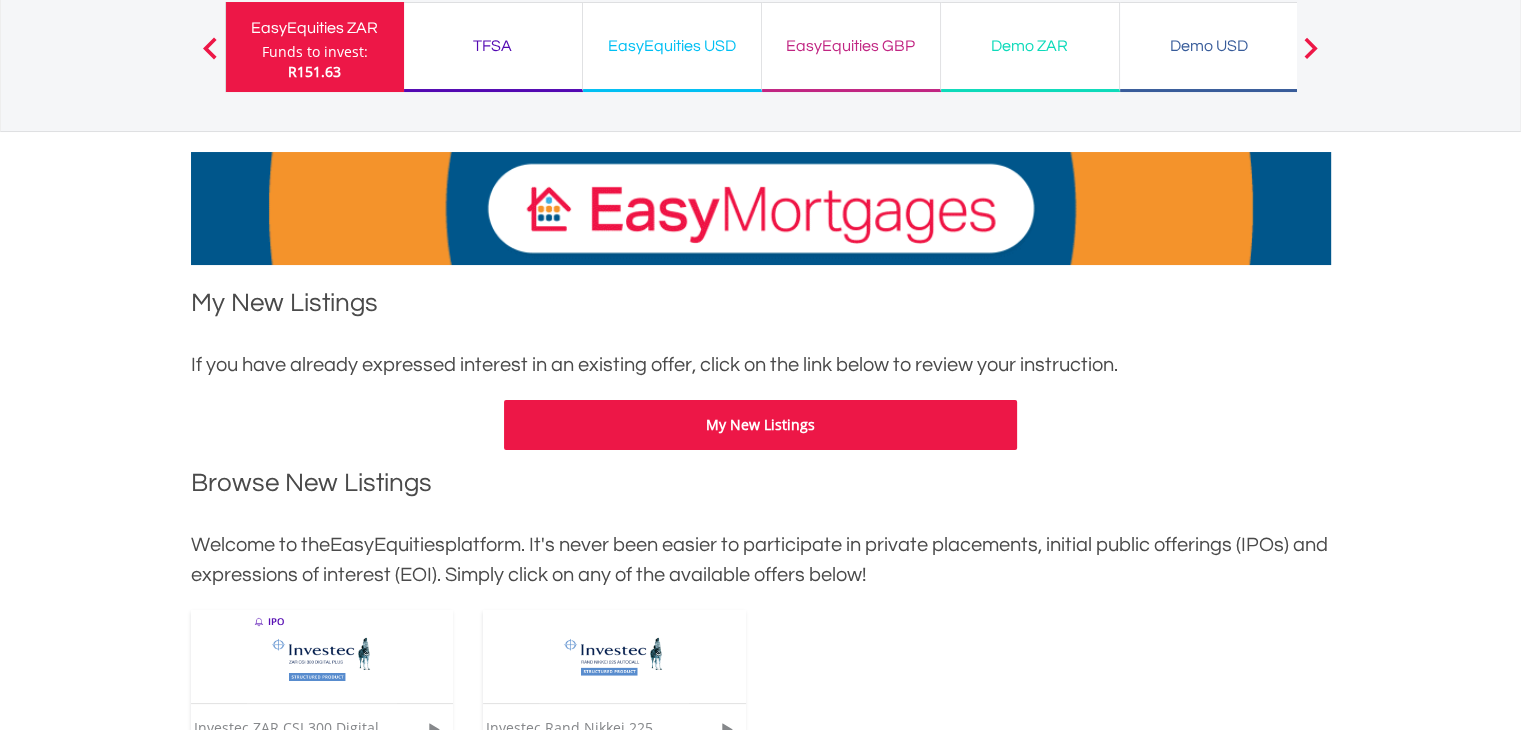 scroll, scrollTop: 156, scrollLeft: 0, axis: vertical 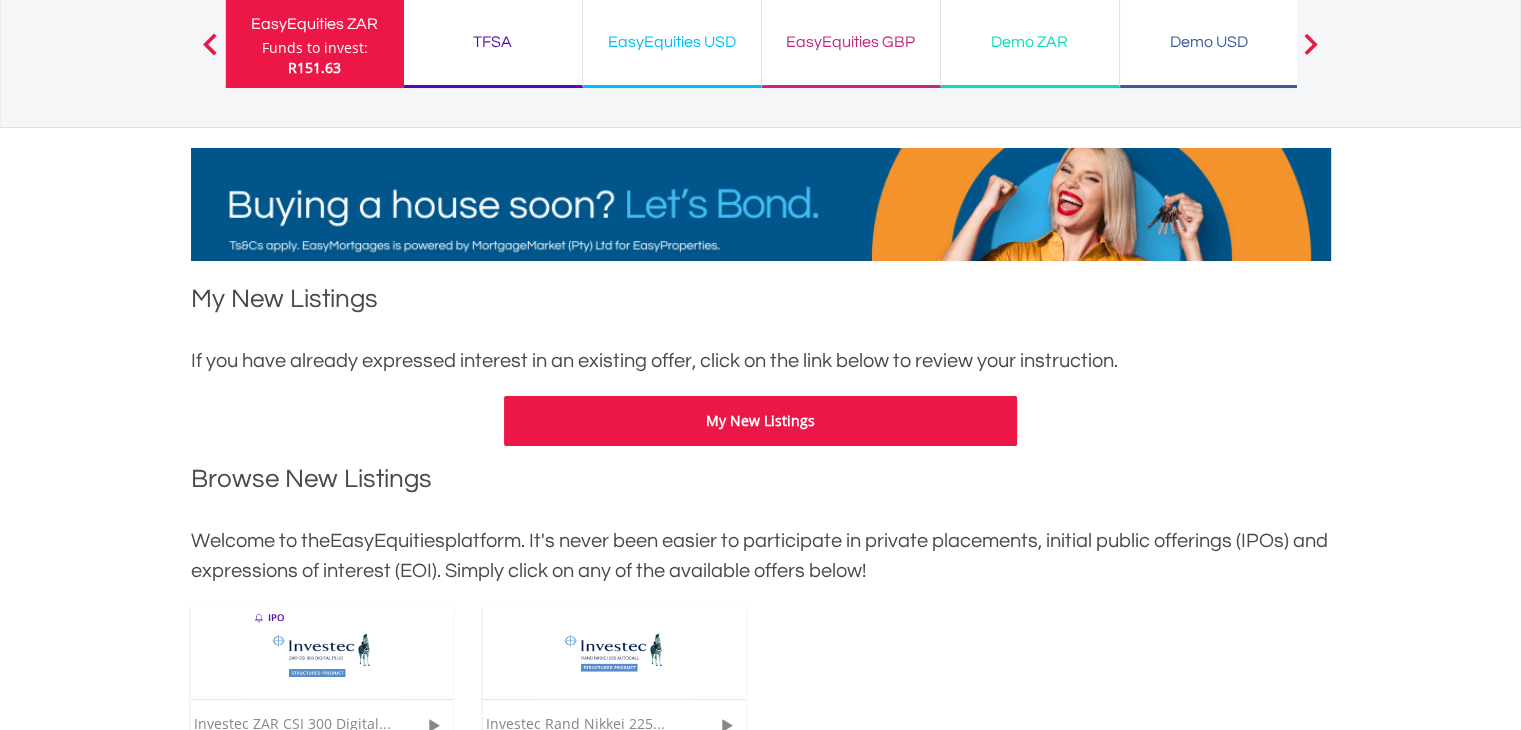 click on "My New Listings" at bounding box center [760, 421] 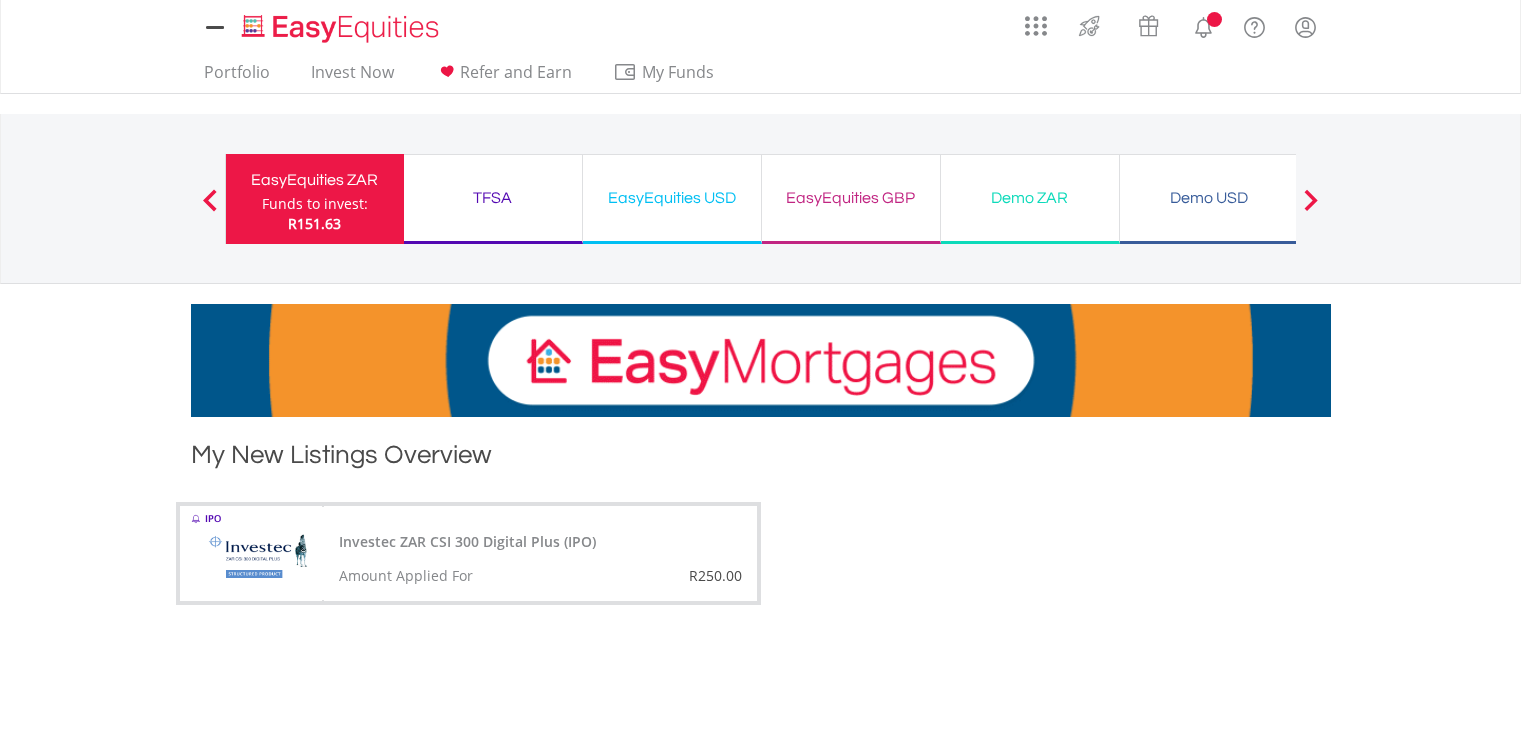 scroll, scrollTop: 0, scrollLeft: 0, axis: both 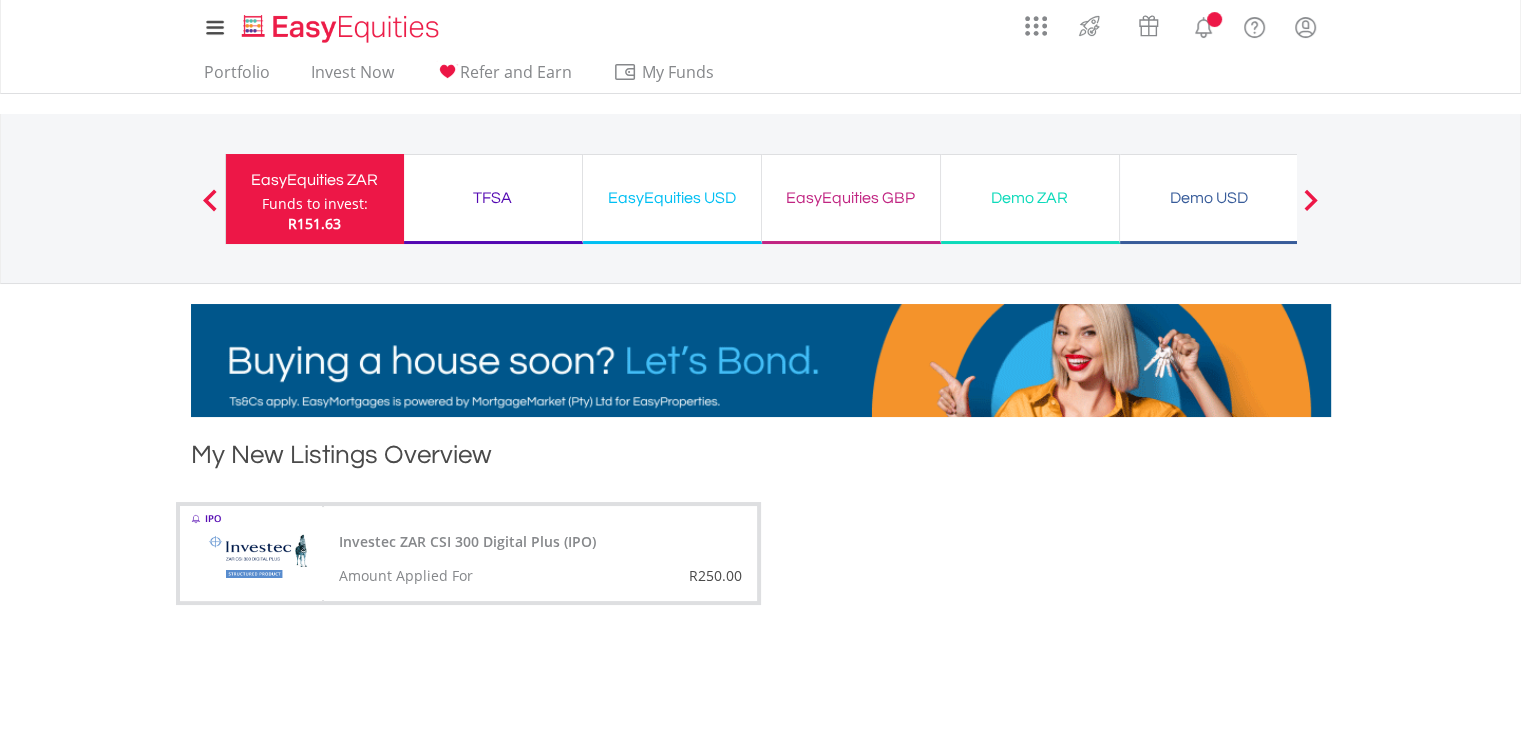 click on "R250.00" at bounding box center (648, 576) 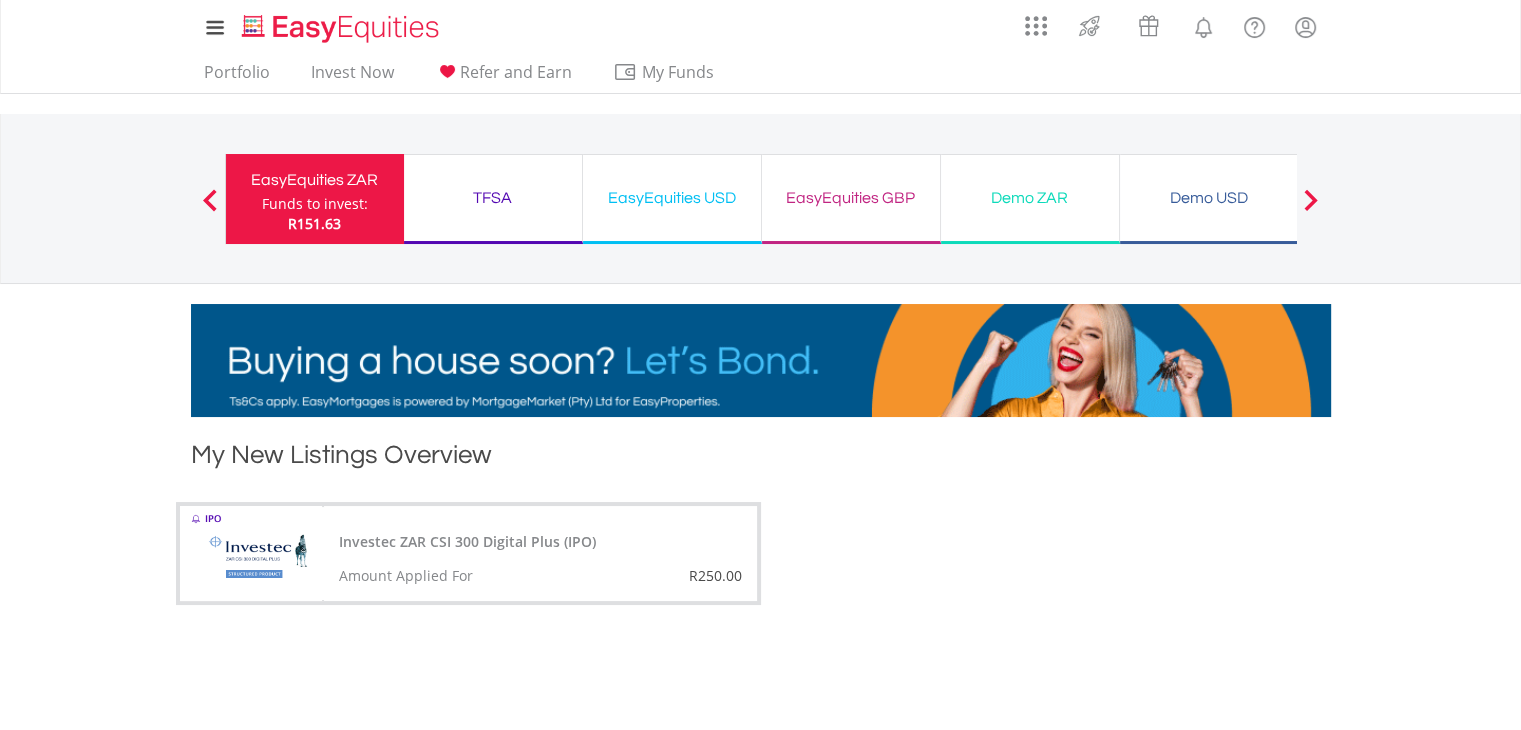 click on "Investec ZAR CSI 300 Digital Plus (IPO)" at bounding box center [467, 542] 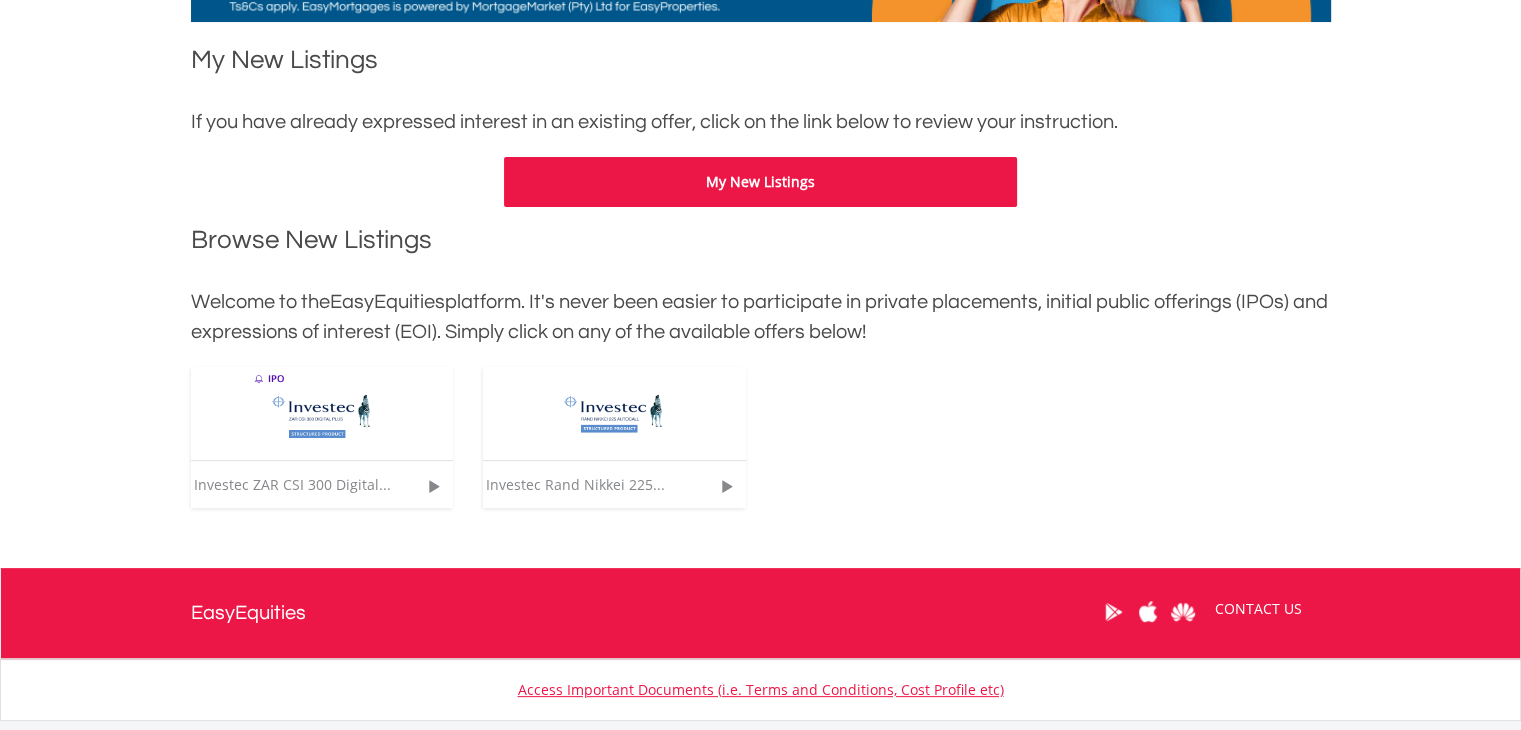 scroll, scrollTop: 396, scrollLeft: 0, axis: vertical 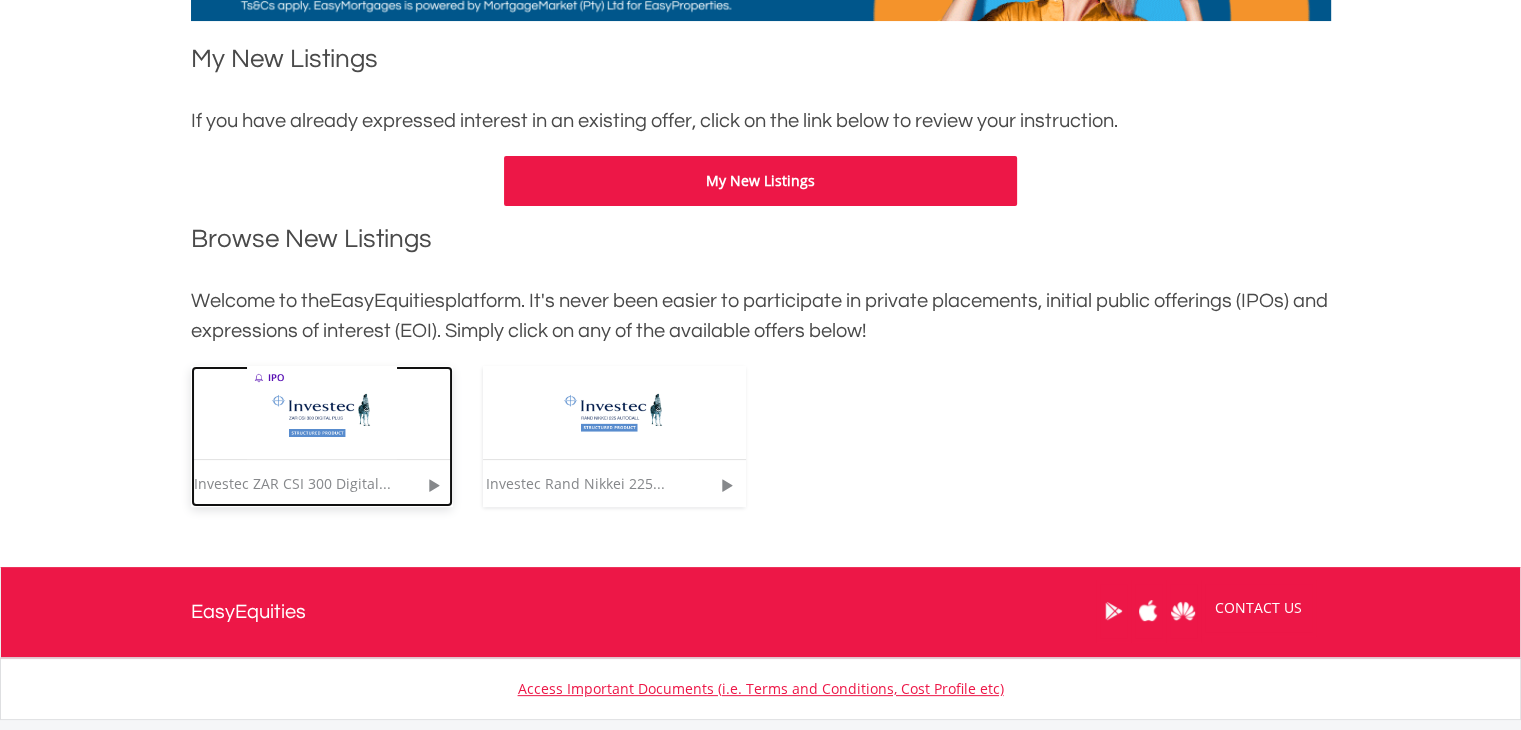 click at bounding box center [322, 412] 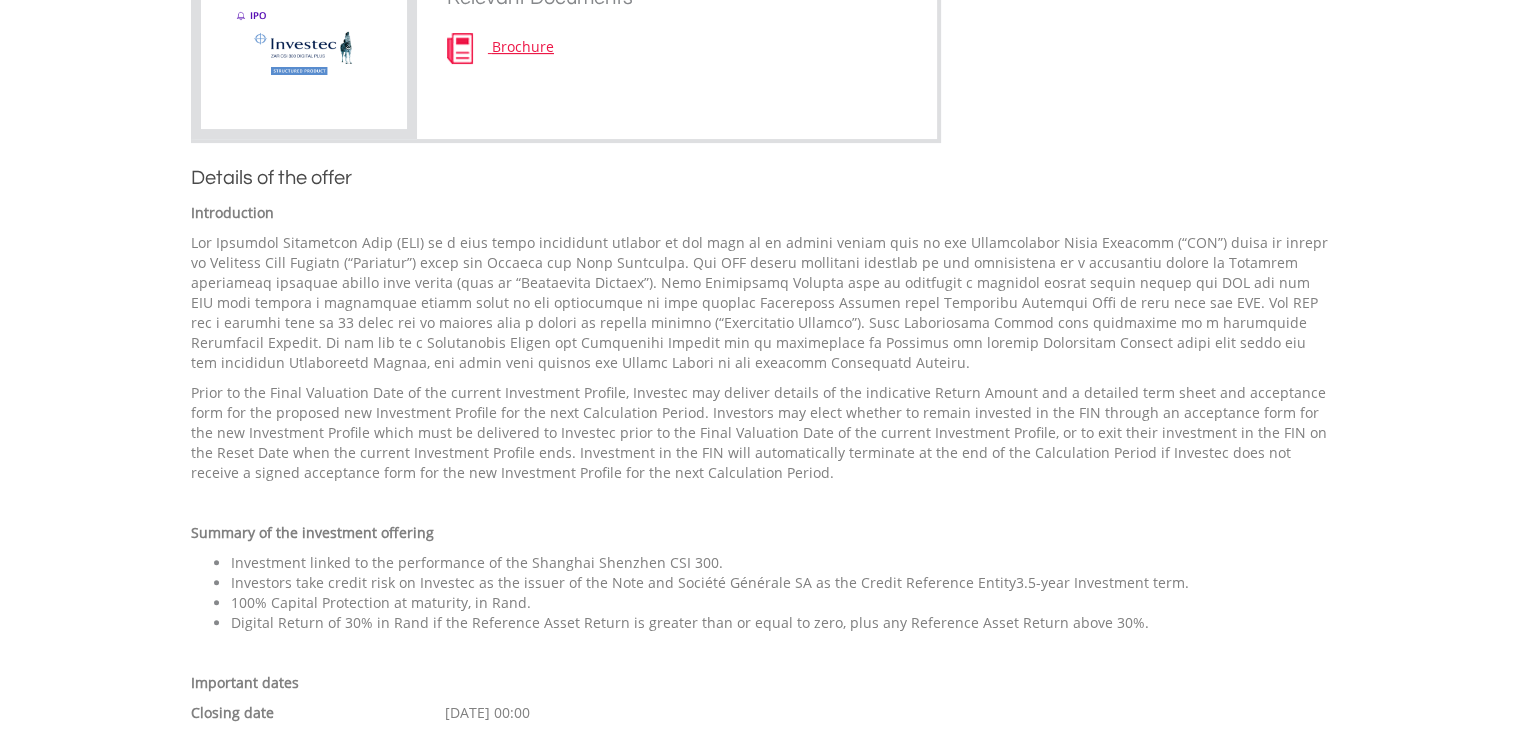 scroll, scrollTop: 544, scrollLeft: 0, axis: vertical 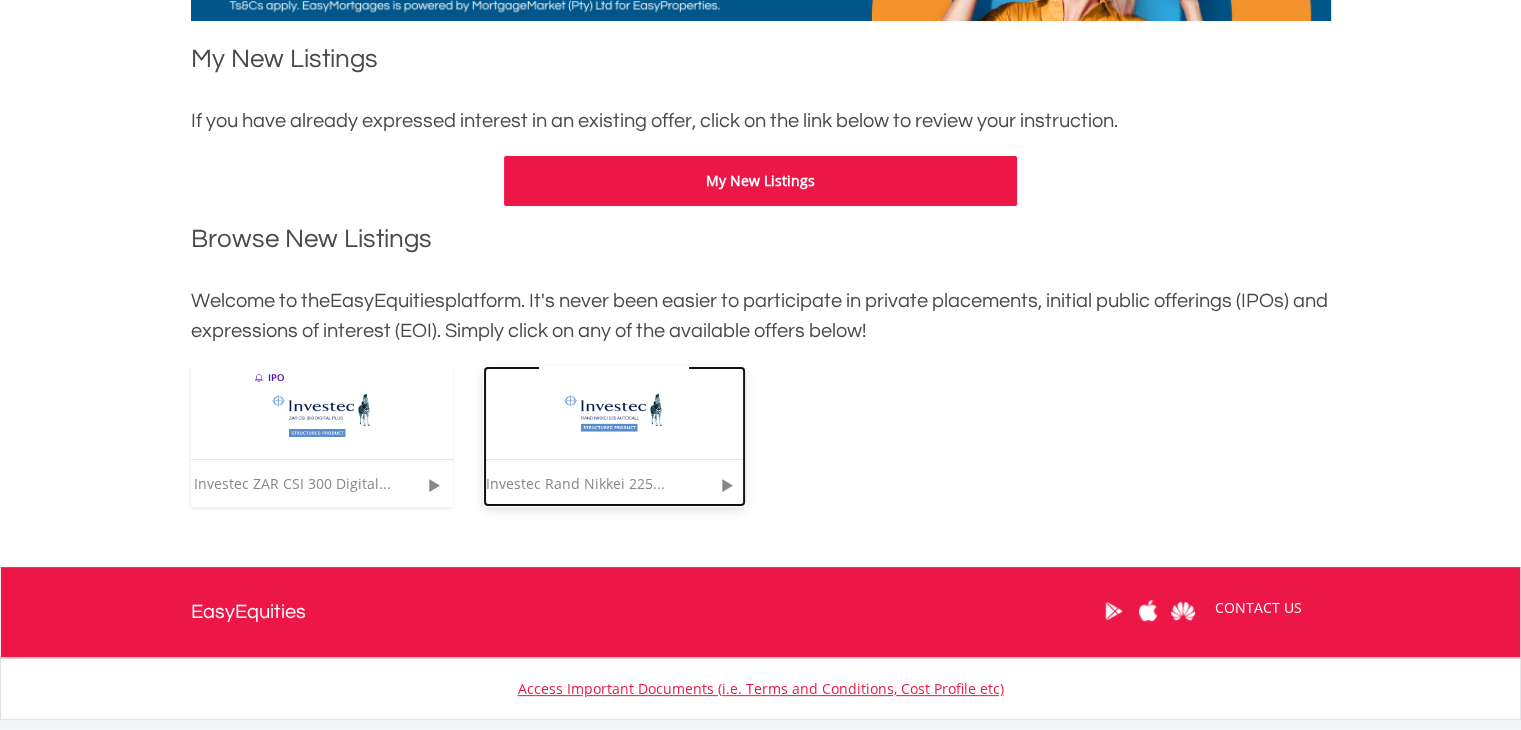 click at bounding box center [614, 412] 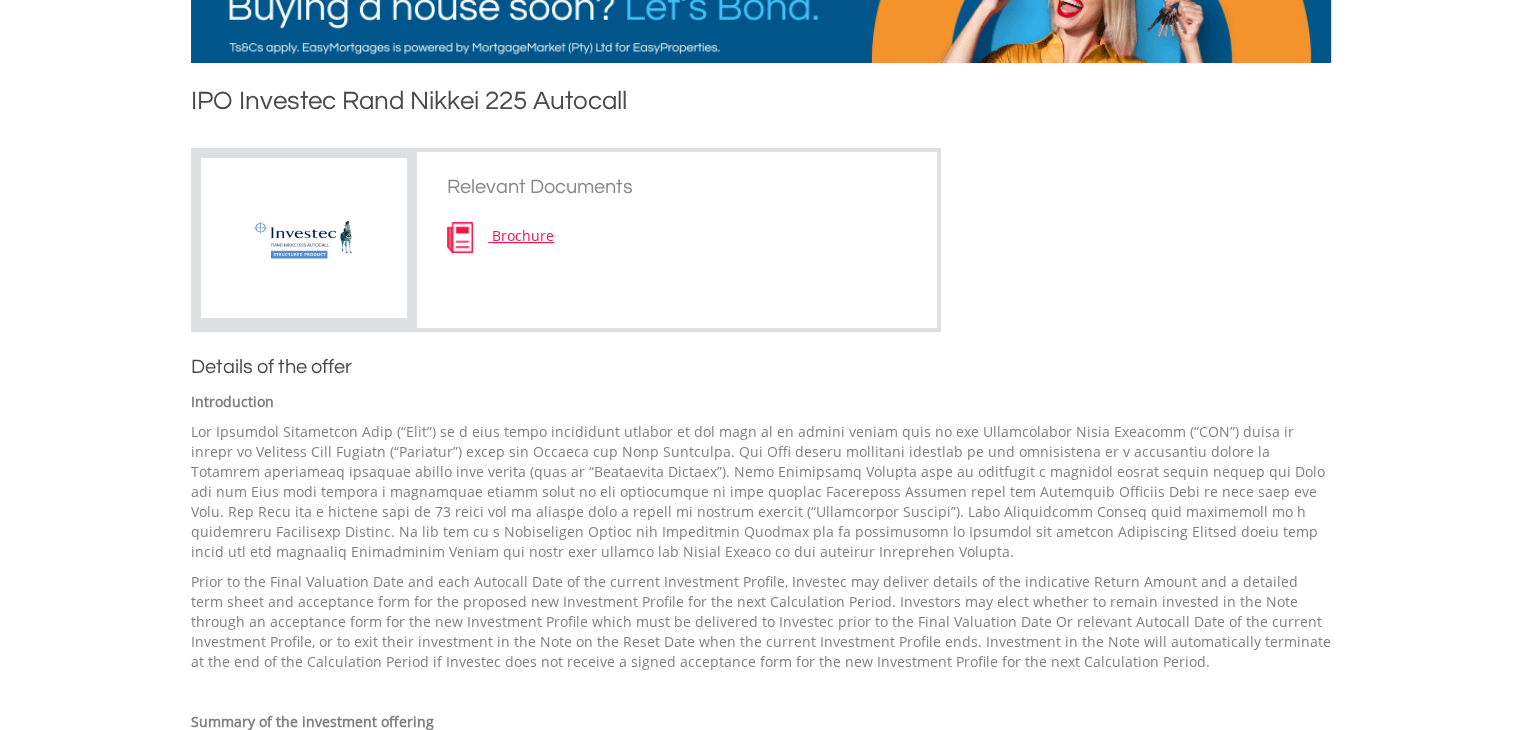 scroll, scrollTop: 0, scrollLeft: 0, axis: both 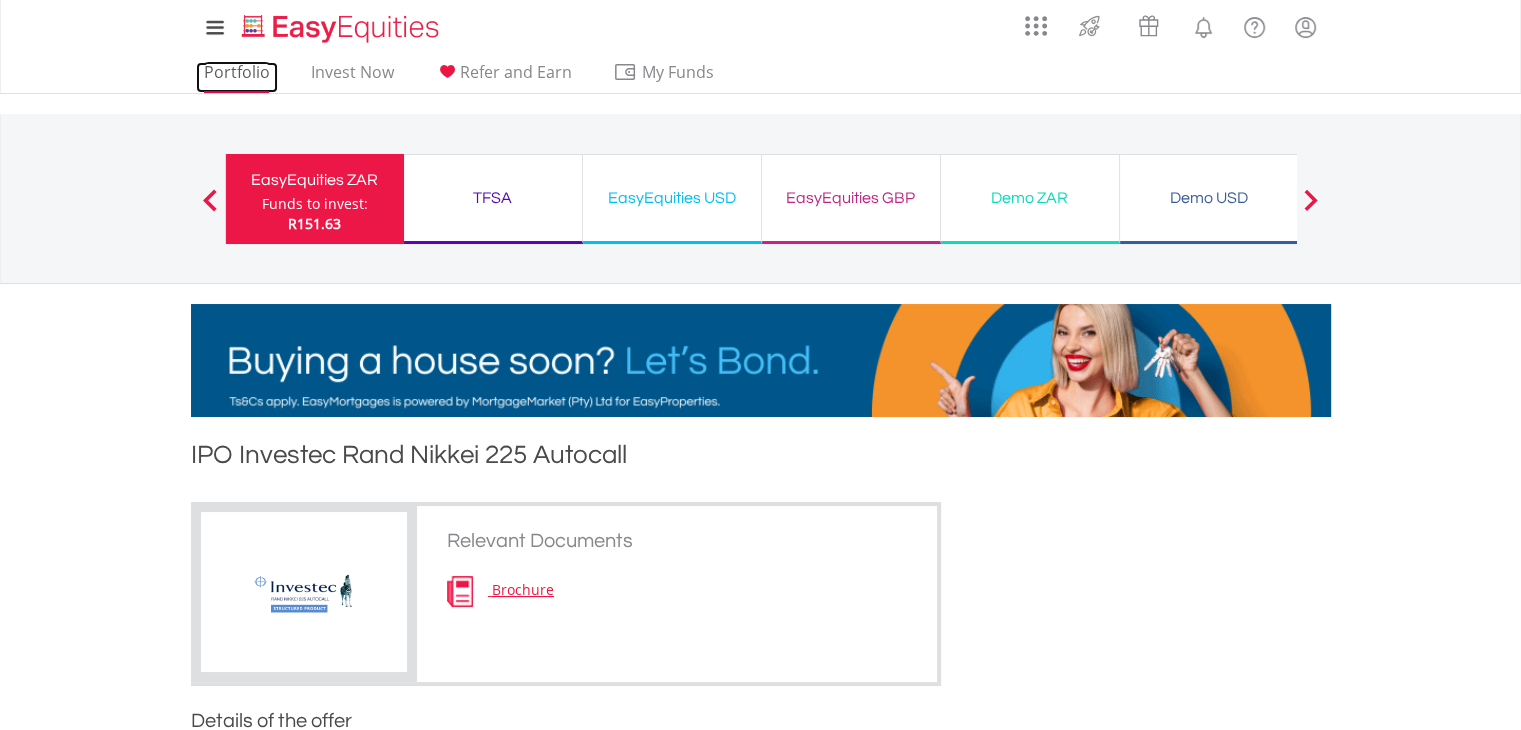 click on "Portfolio" at bounding box center [237, 77] 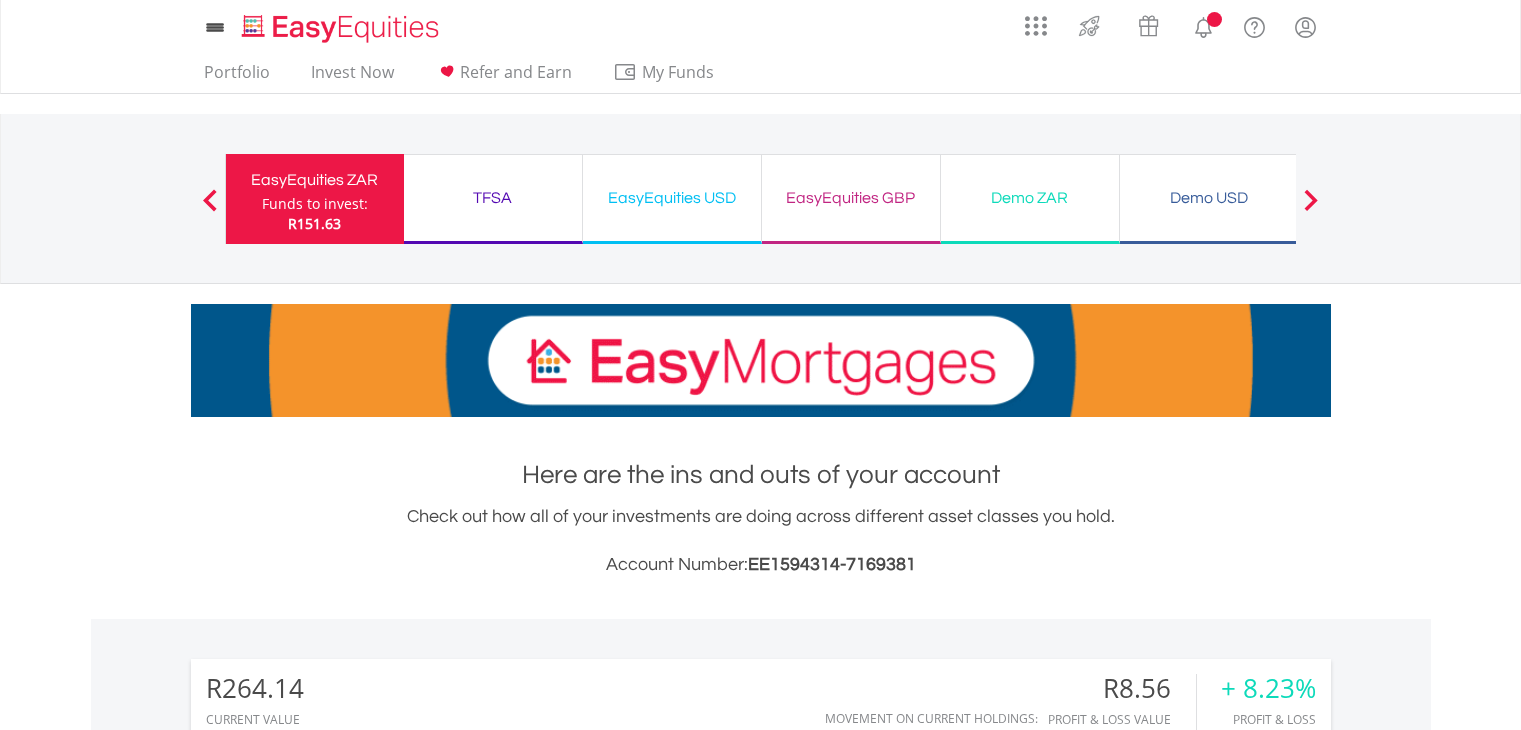 scroll, scrollTop: 0, scrollLeft: 0, axis: both 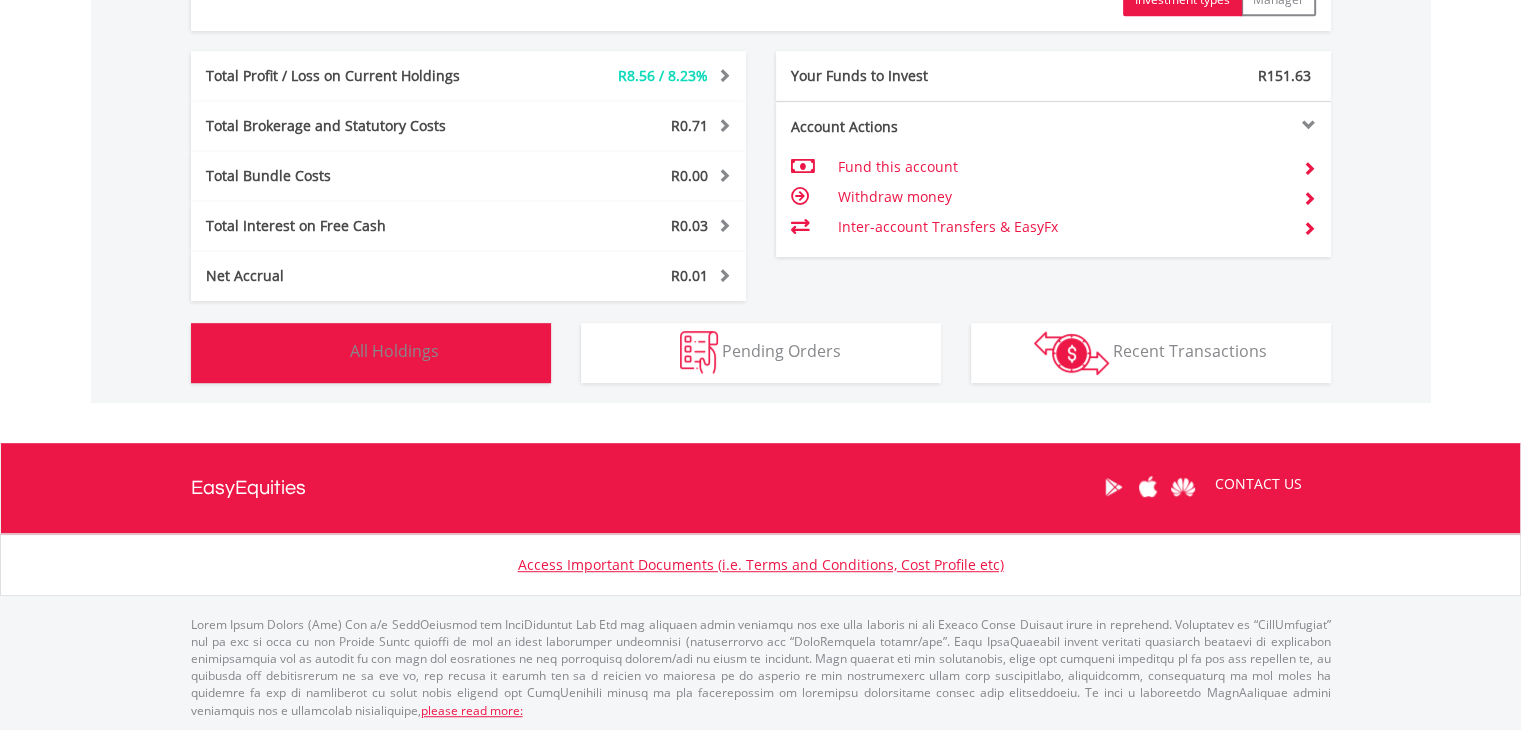 click on "Holdings
All Holdings" at bounding box center [371, 353] 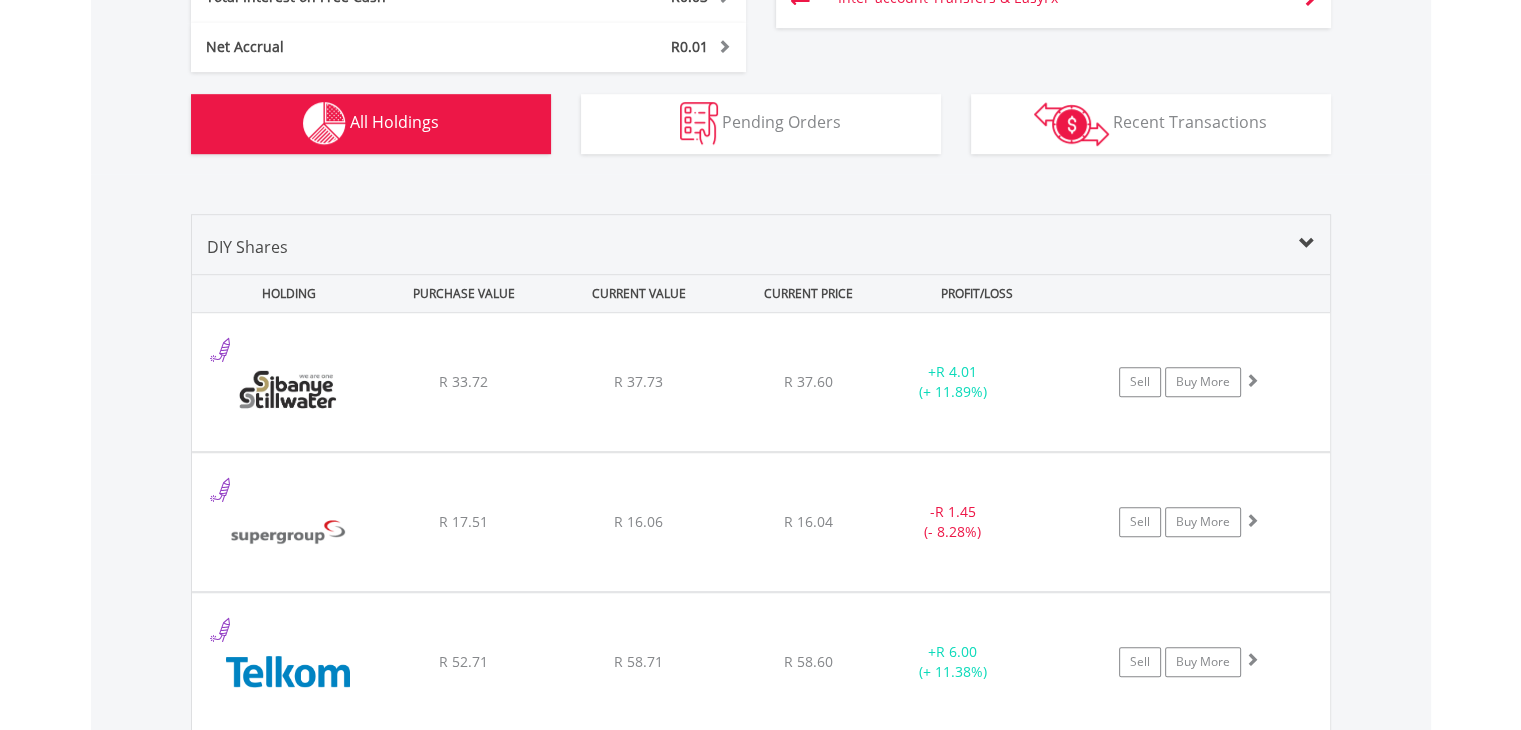scroll, scrollTop: 1174, scrollLeft: 0, axis: vertical 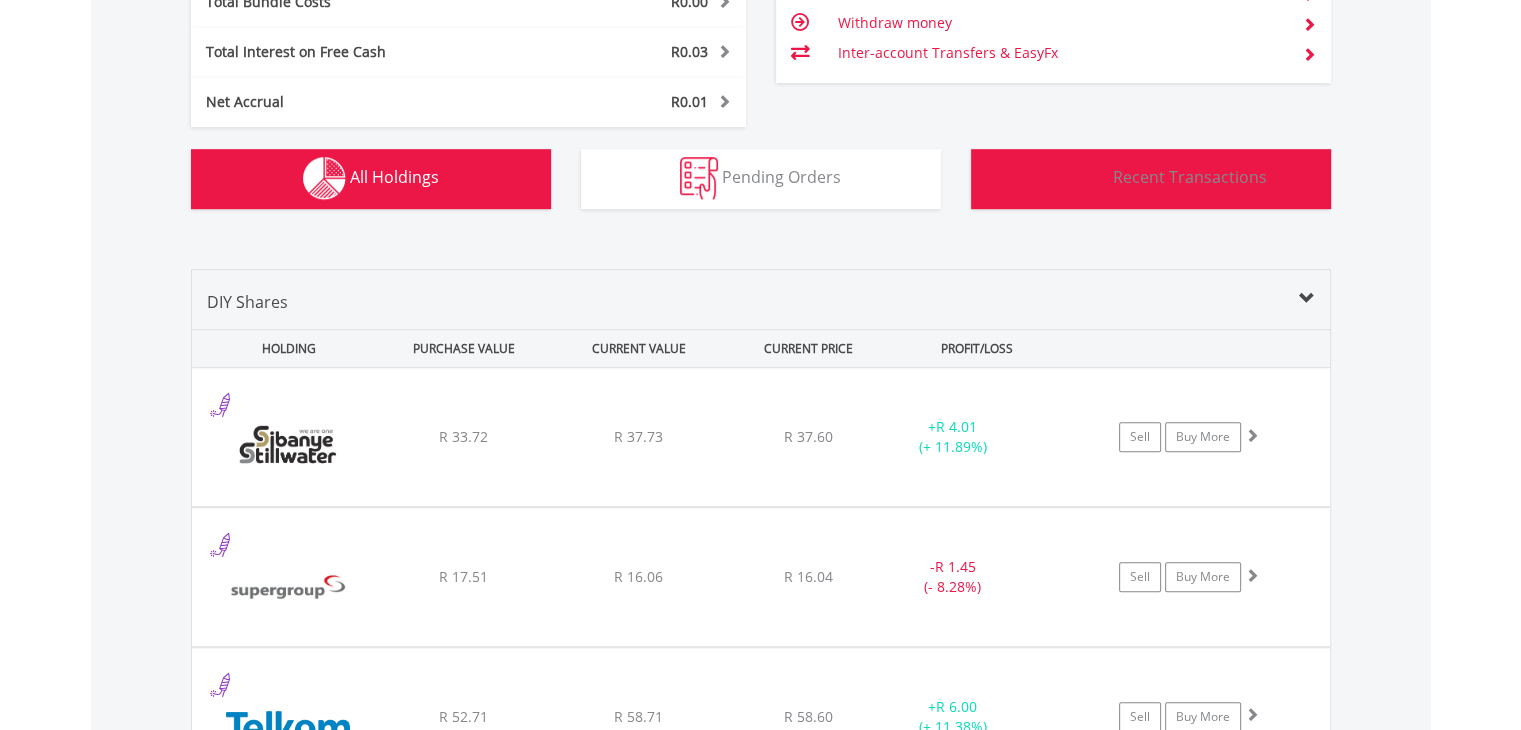 click on "Transactions
Recent Transactions" at bounding box center (1151, 179) 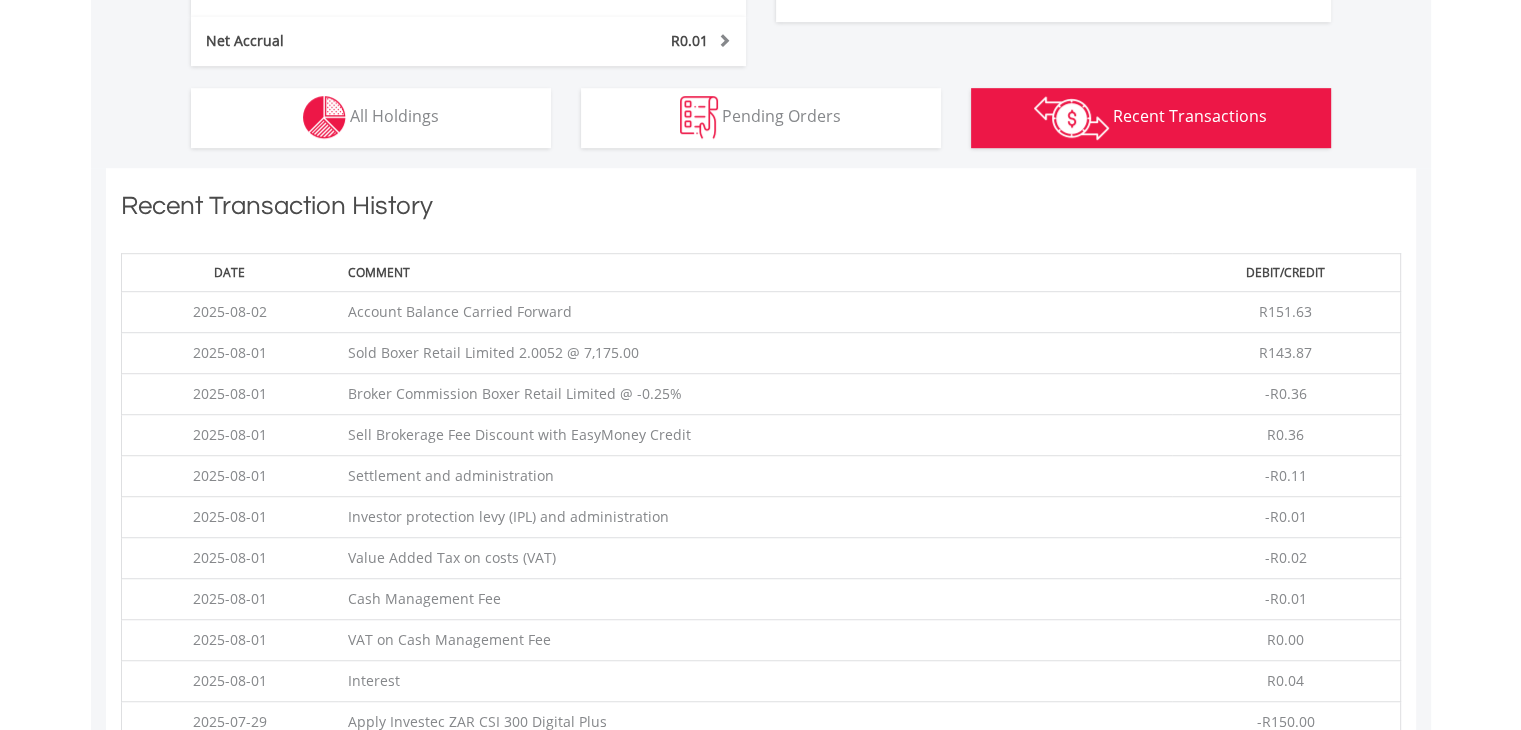 scroll, scrollTop: 1232, scrollLeft: 0, axis: vertical 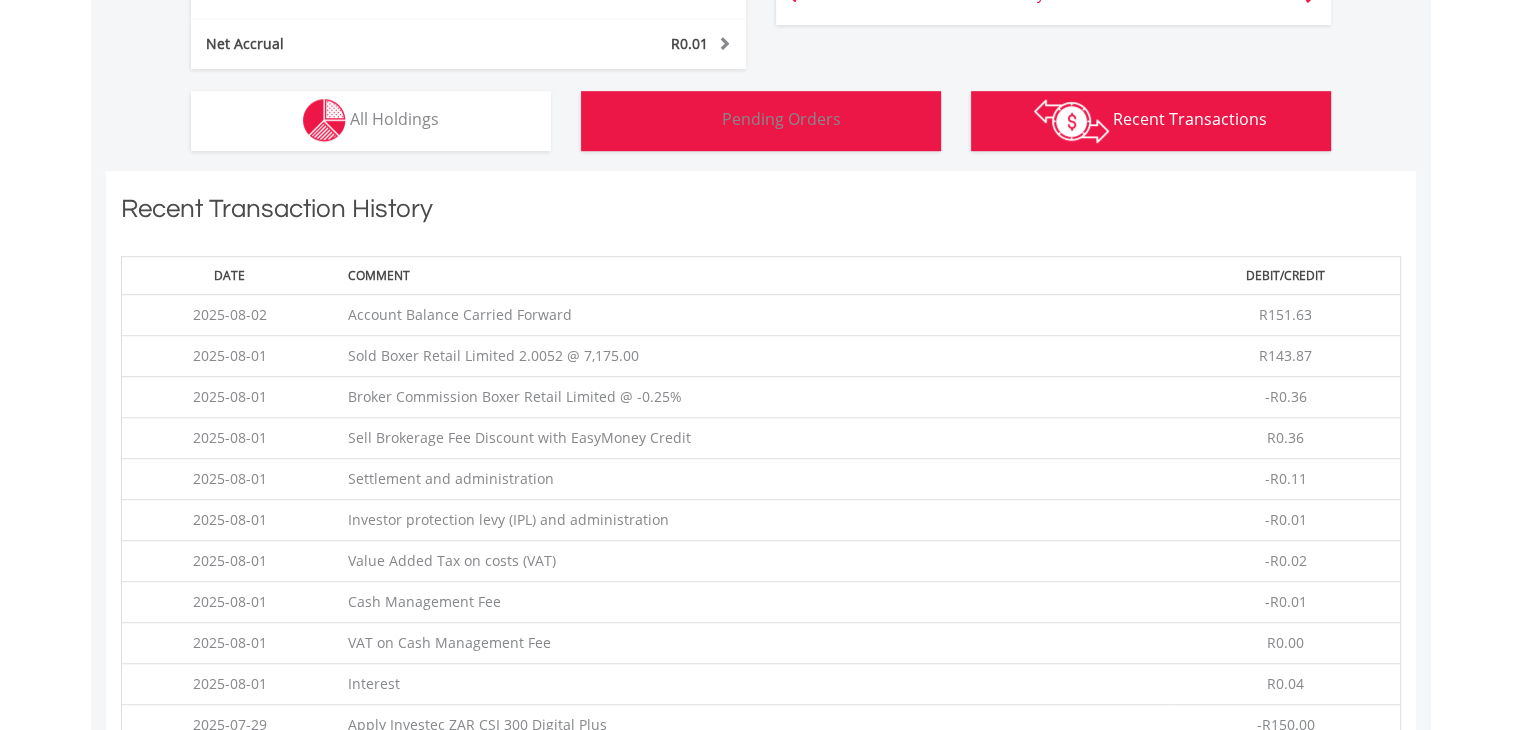 click on "Pending Orders
Pending Orders" at bounding box center (761, 121) 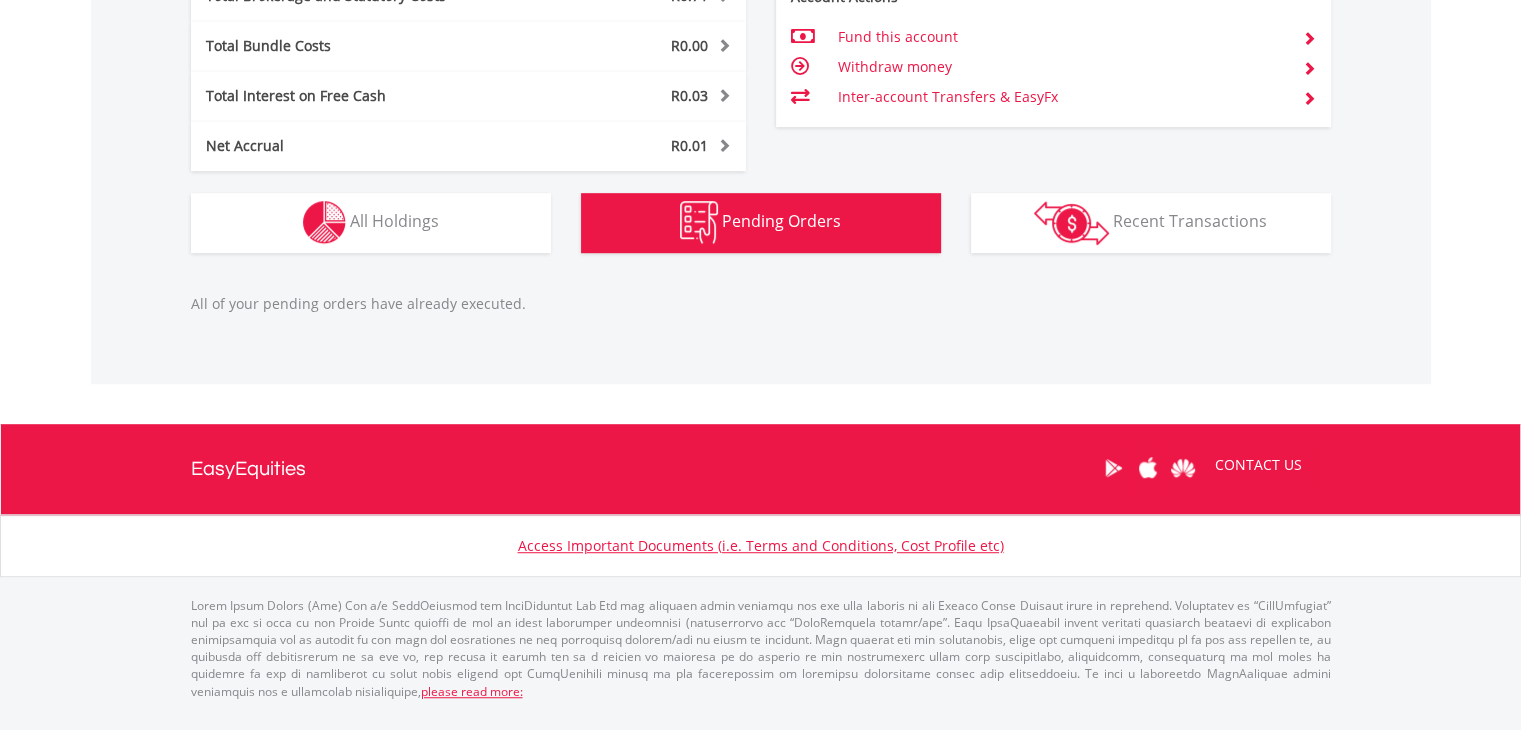 scroll, scrollTop: 1111, scrollLeft: 0, axis: vertical 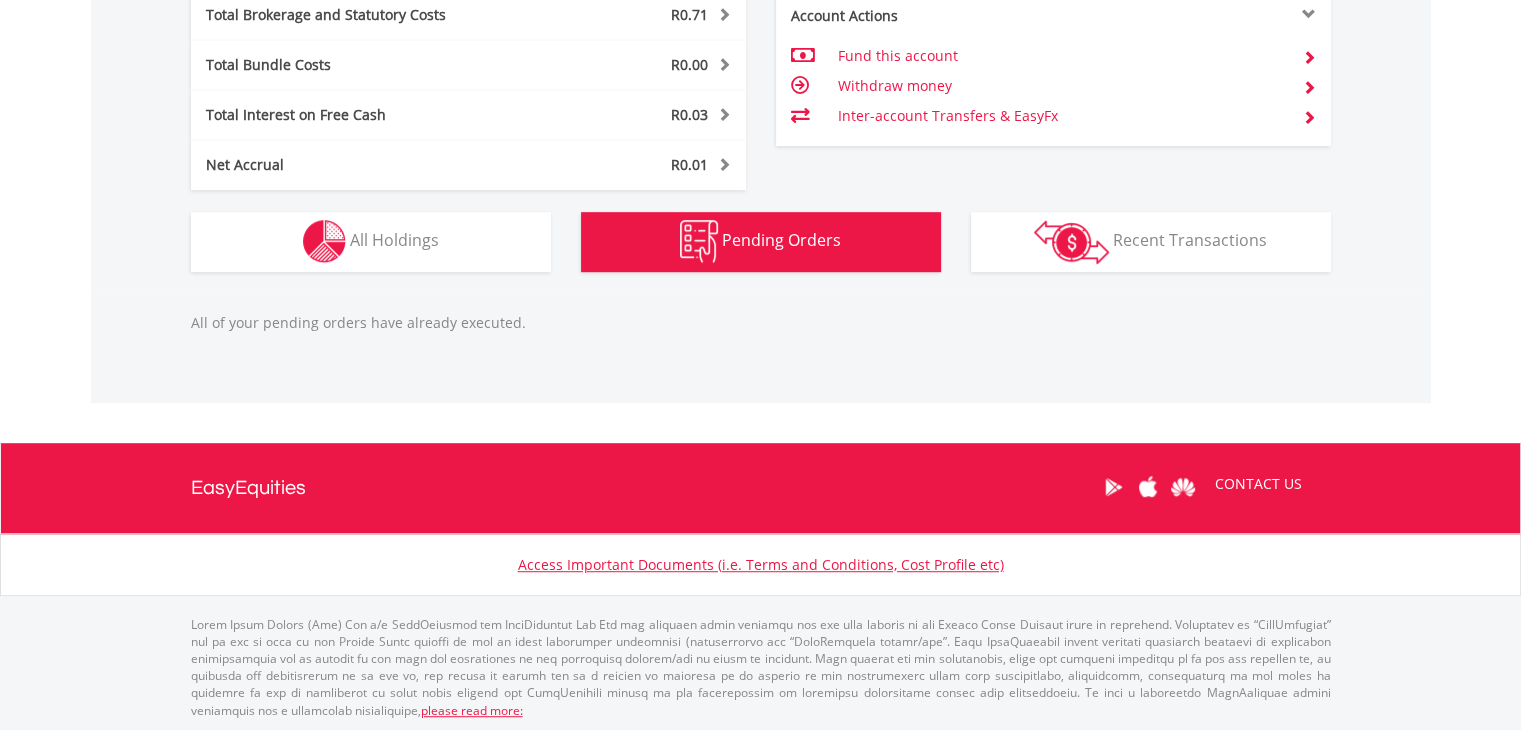 click on "Pending Orders" at bounding box center [781, 240] 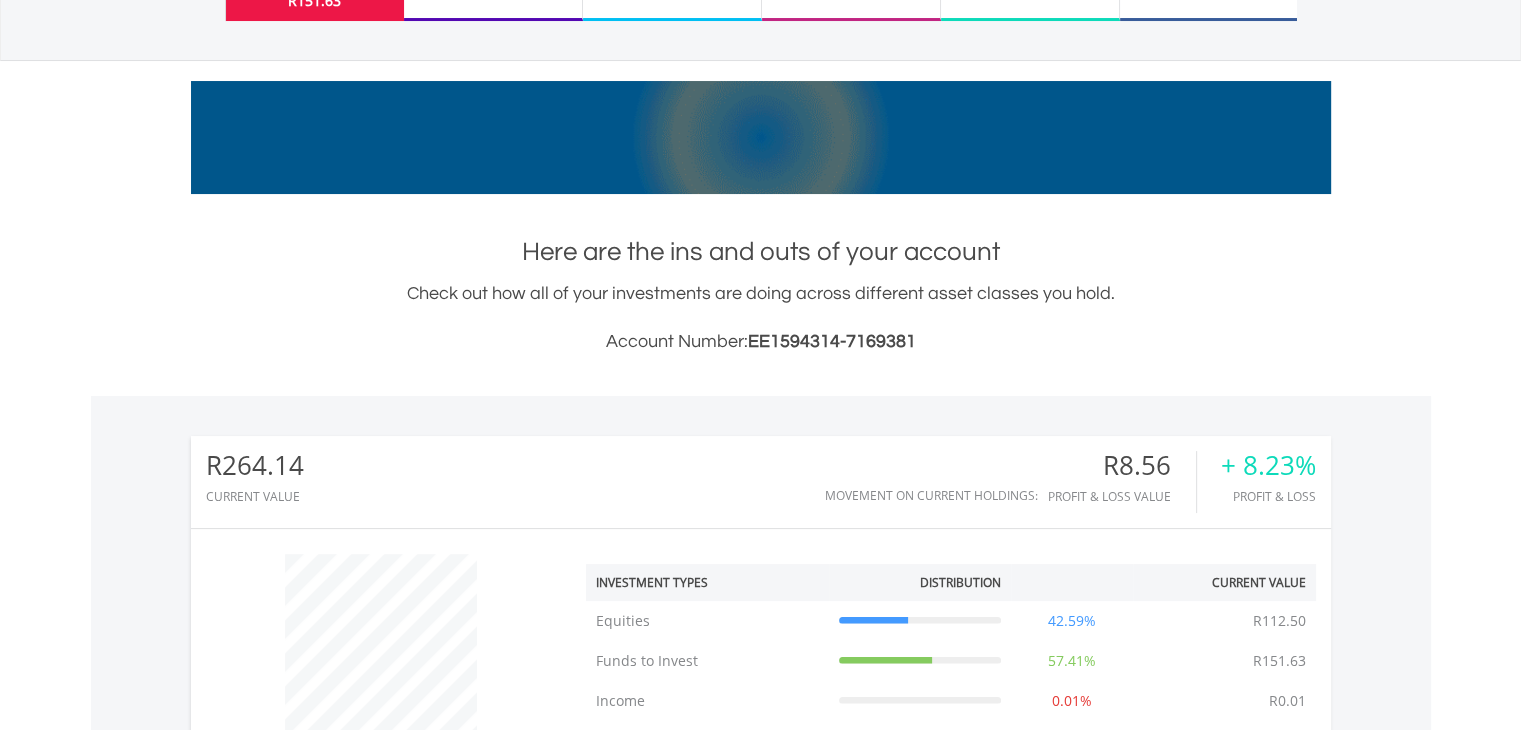 scroll, scrollTop: 0, scrollLeft: 0, axis: both 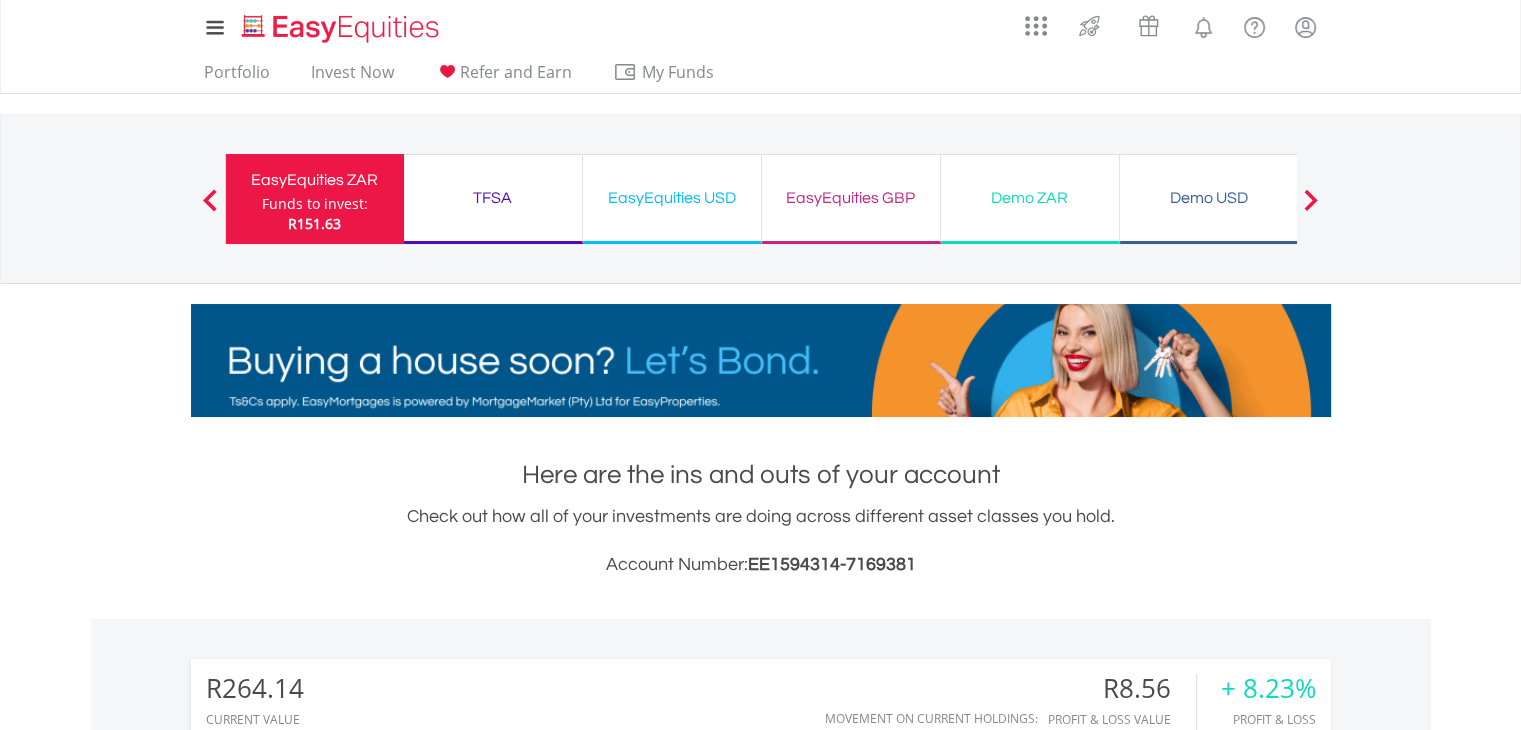 click on "My Investments
Invest Now
New Listings
Sell
My Recurring Investments
Pending Orders
Switch Unit Trusts
Vouchers
Buy a Voucher
Redeem a Voucher" at bounding box center (760, 208) 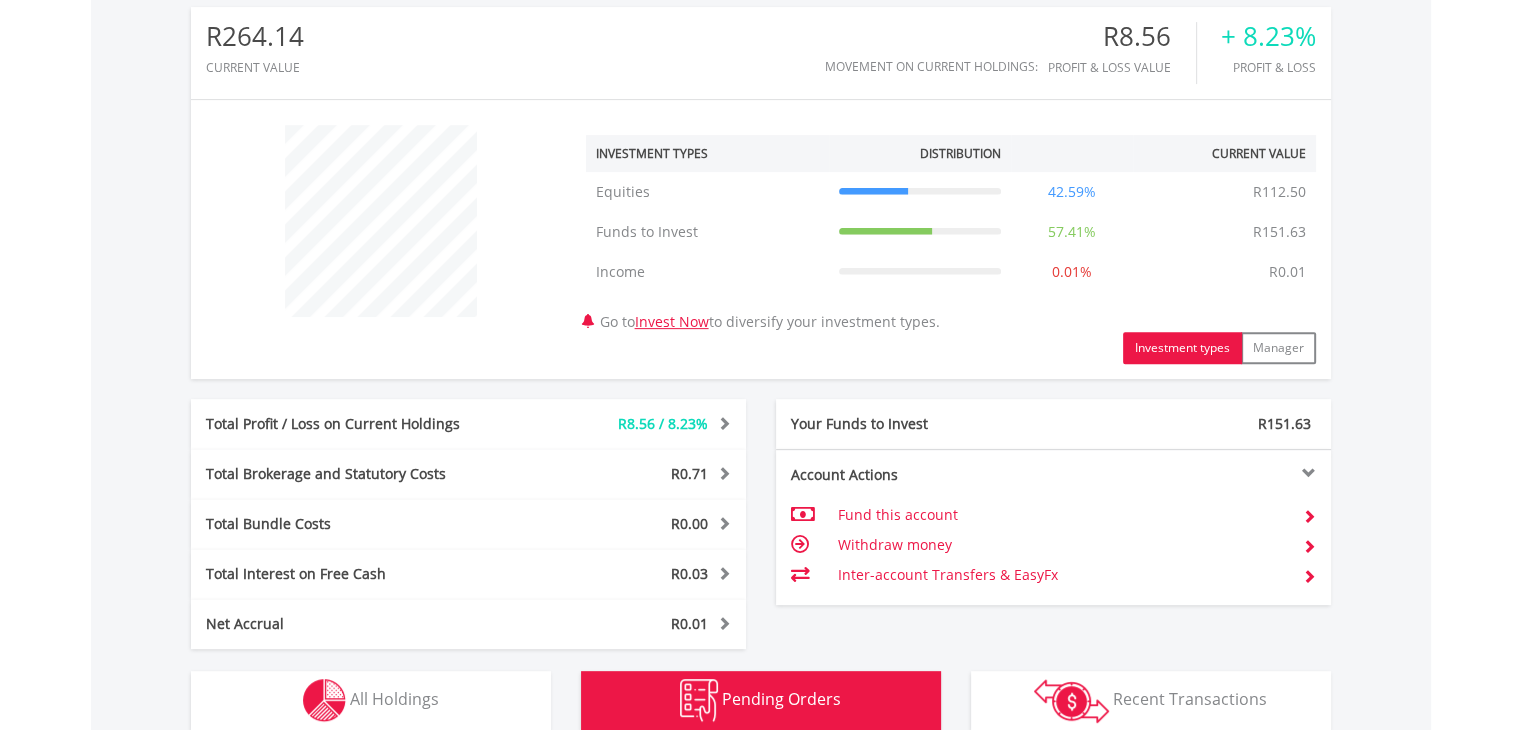 scroll, scrollTop: 648, scrollLeft: 0, axis: vertical 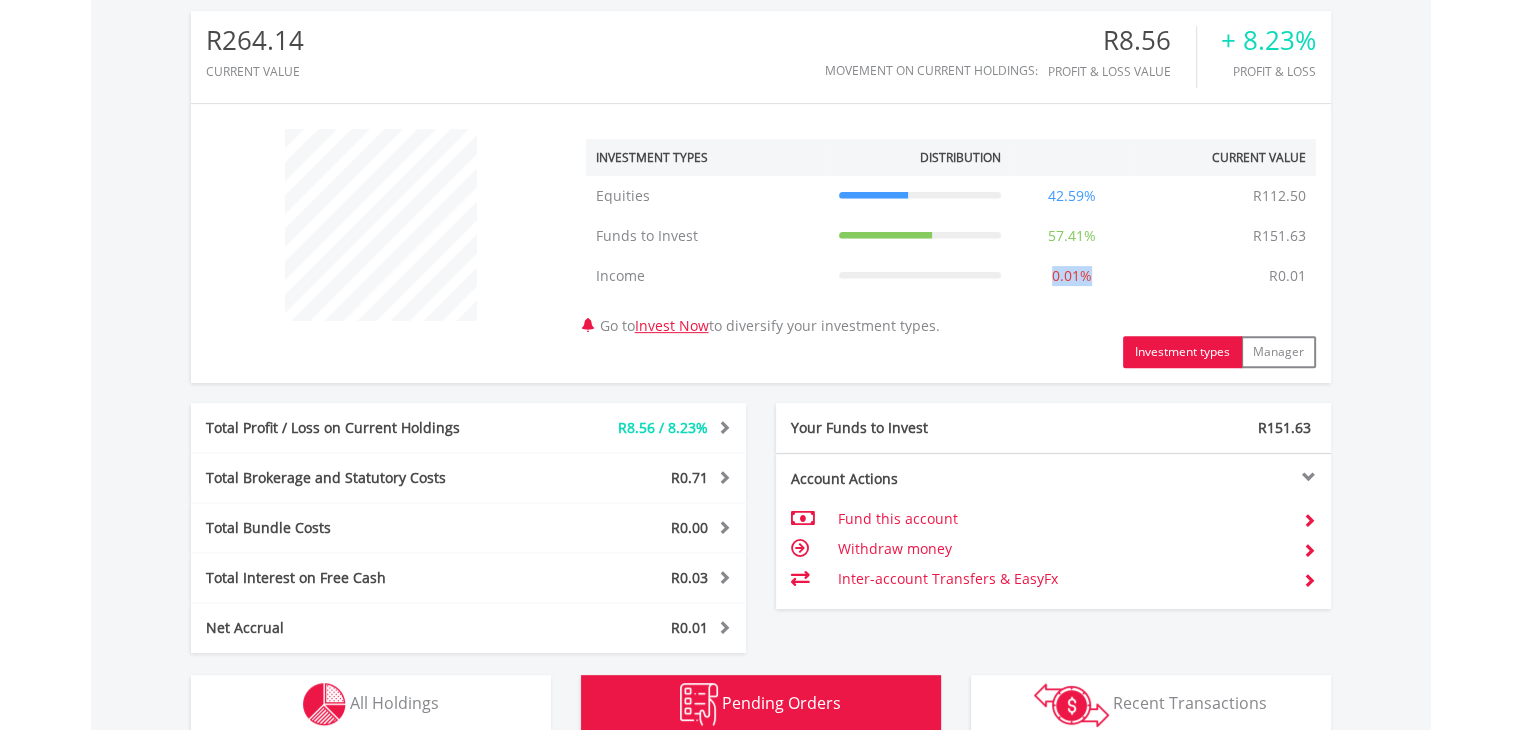 drag, startPoint x: 1100, startPoint y: 272, endPoint x: 1034, endPoint y: 286, distance: 67.46851 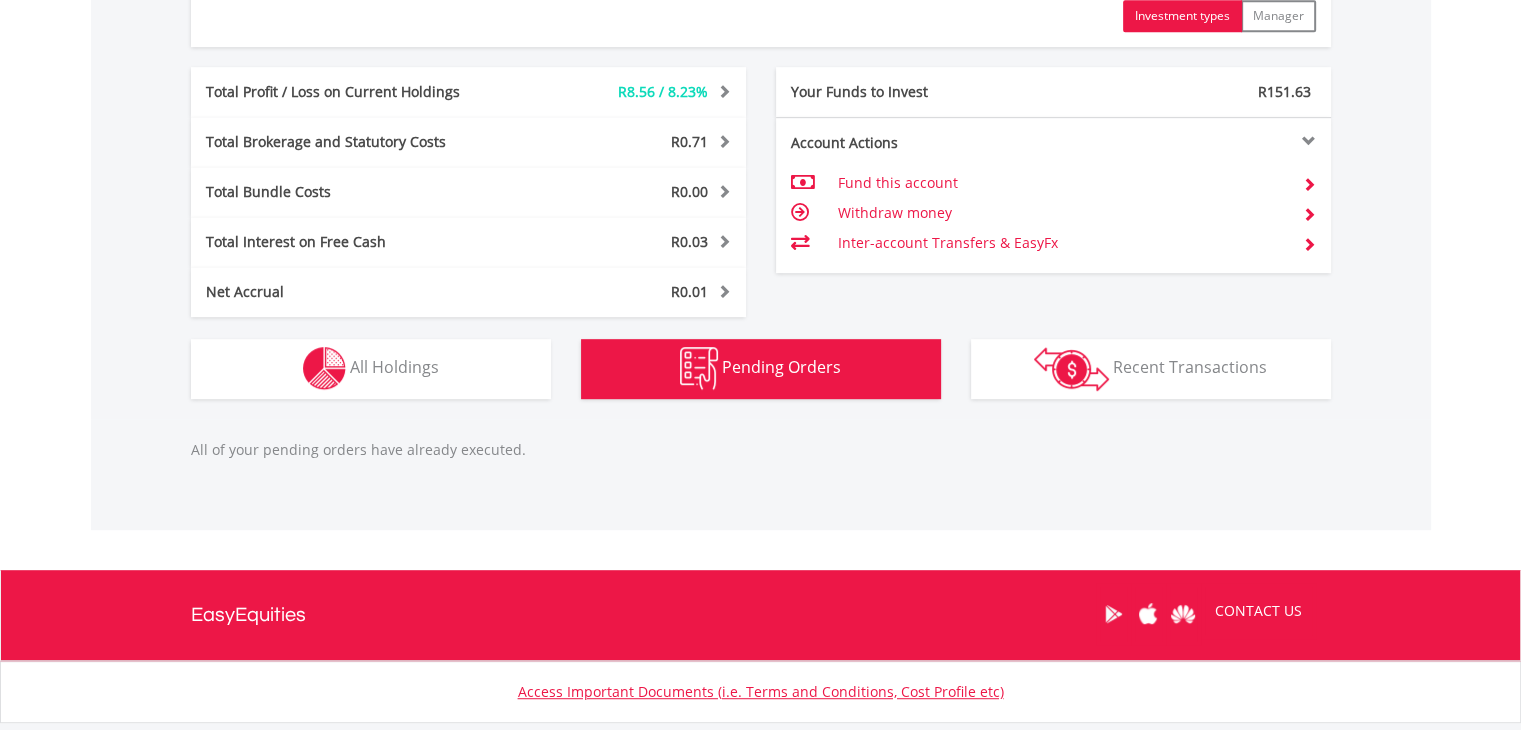 scroll, scrollTop: 1111, scrollLeft: 0, axis: vertical 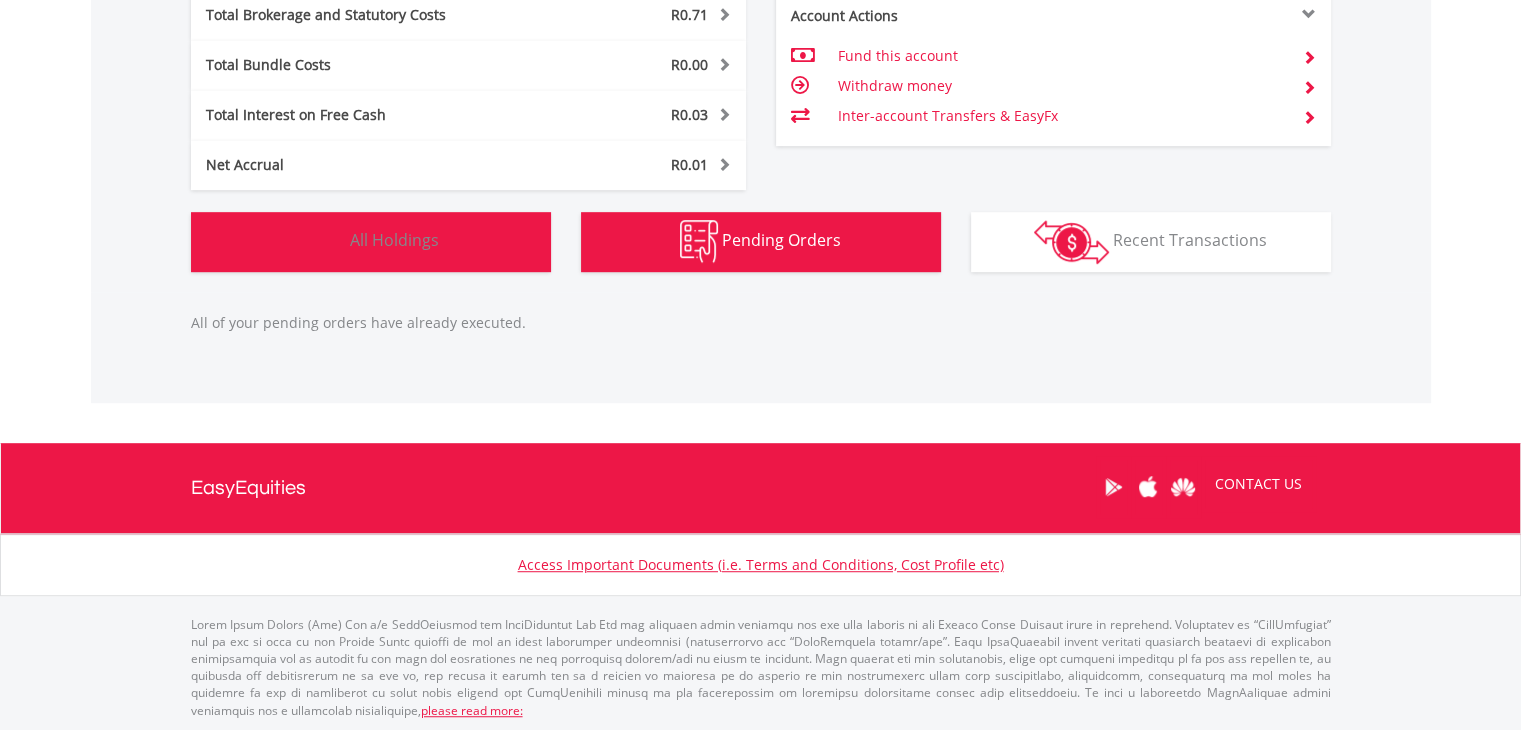 click on "Holdings
All Holdings" at bounding box center [371, 242] 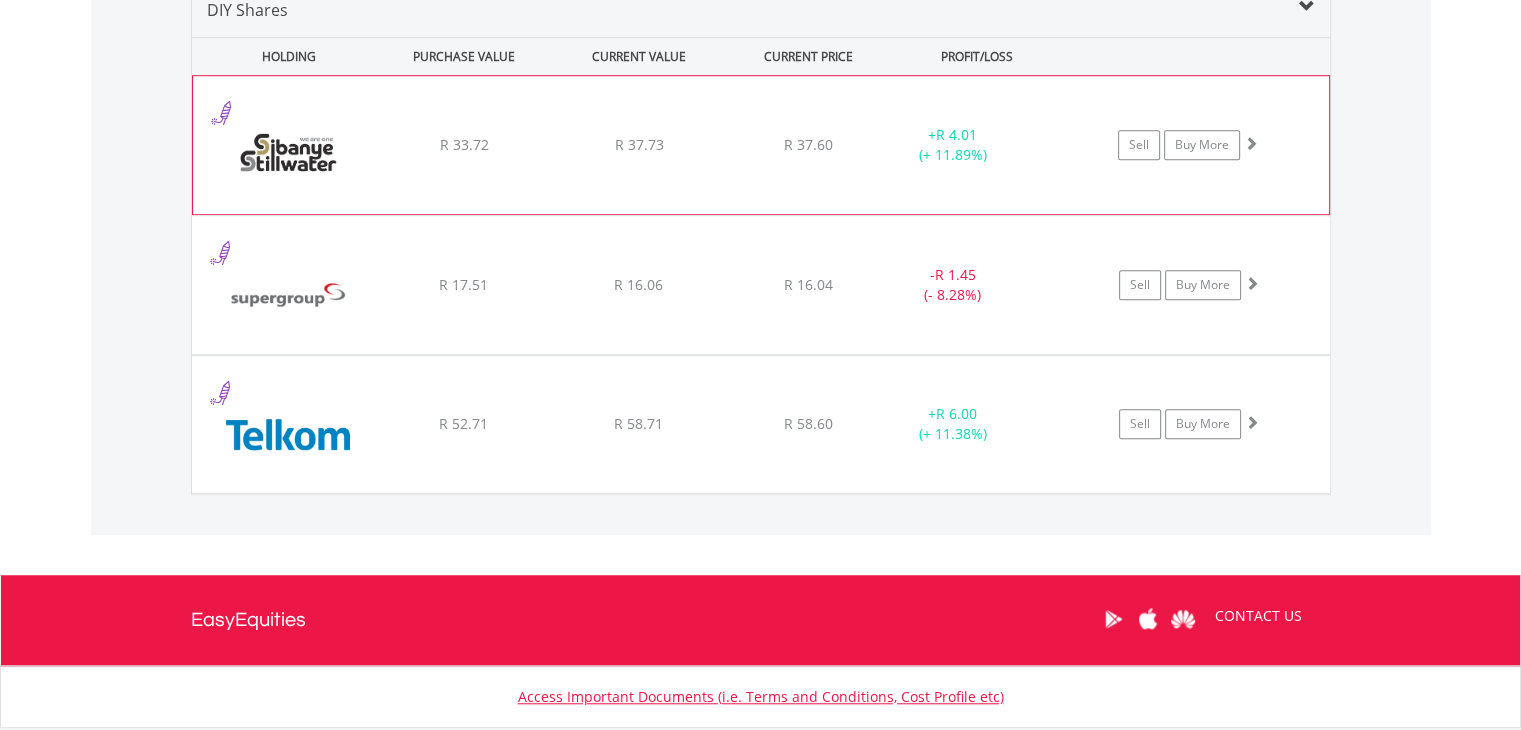 scroll, scrollTop: 1589, scrollLeft: 0, axis: vertical 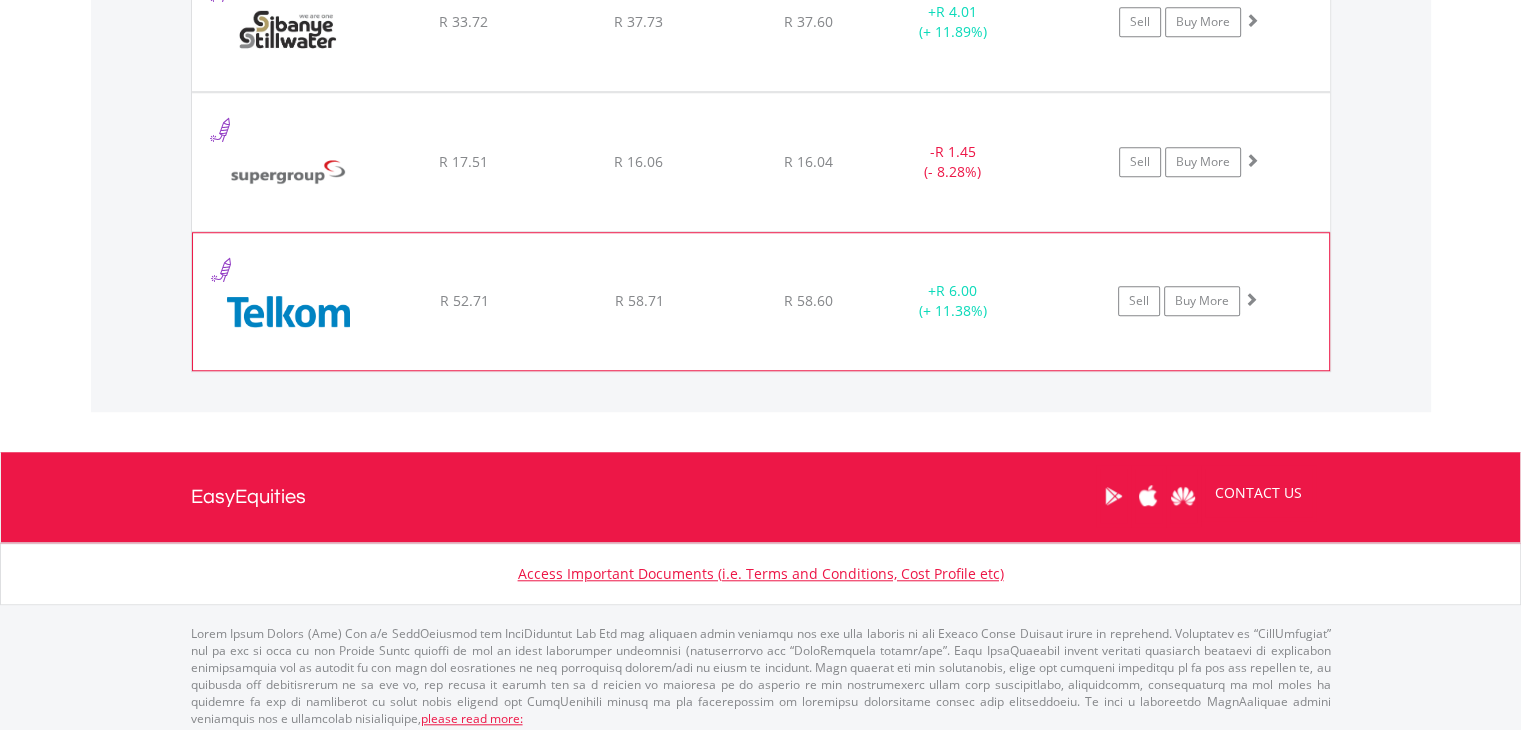 click on "﻿
Telkom SA SOC Limited
R 52.71
R 58.71
R 58.60
+  R 6.00 (+ 11.38%)
Sell
Buy More" at bounding box center (761, 22) 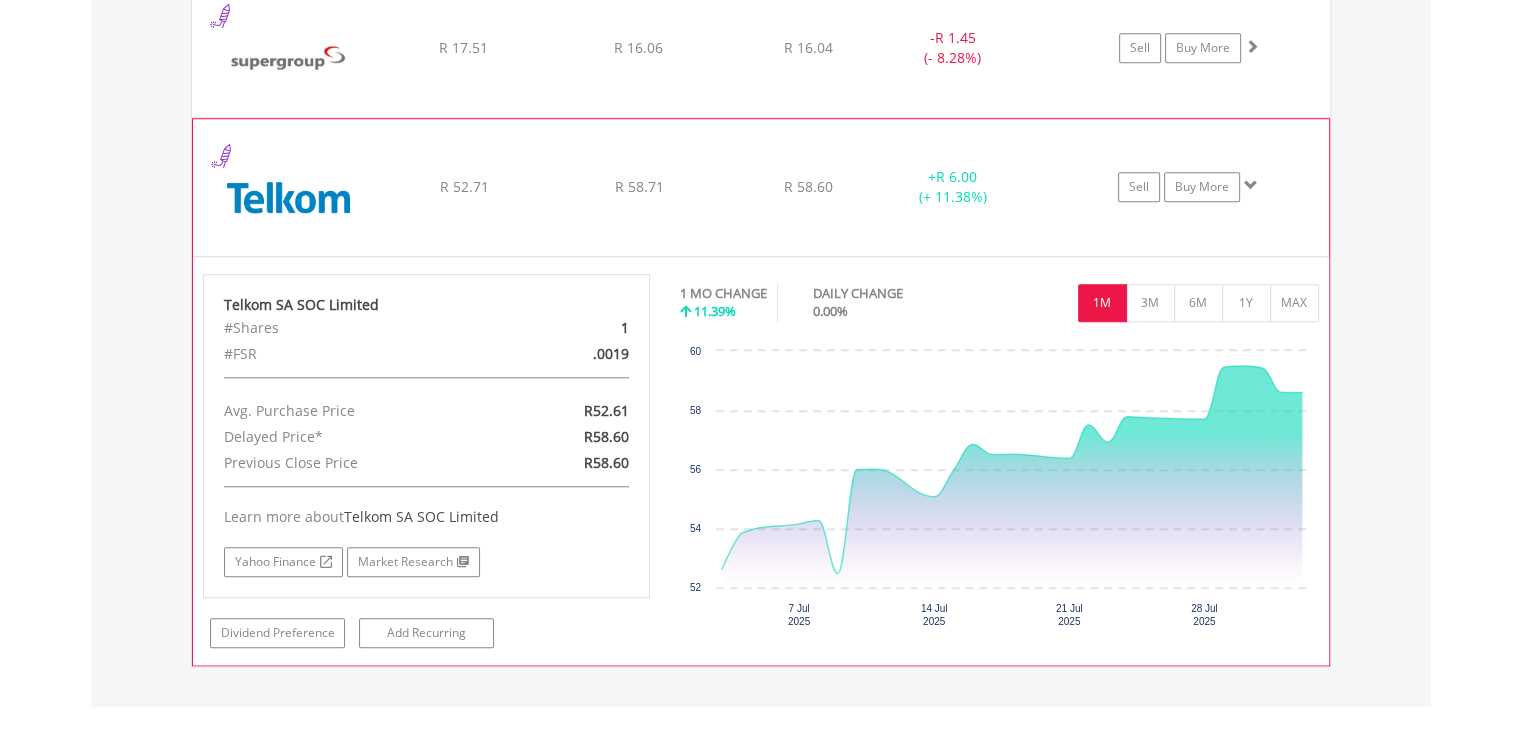 scroll, scrollTop: 1704, scrollLeft: 0, axis: vertical 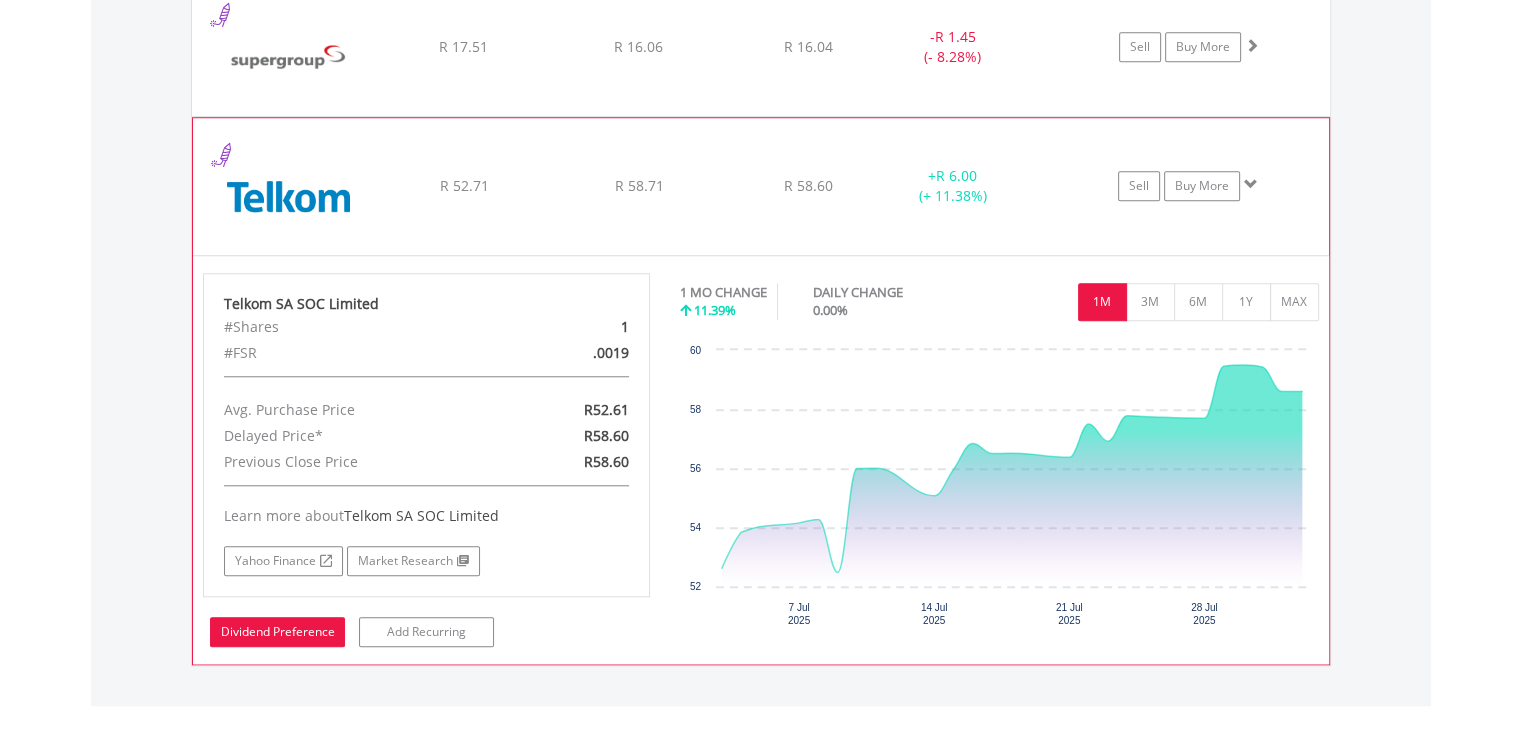 click on "Dividend Preference" at bounding box center [277, 632] 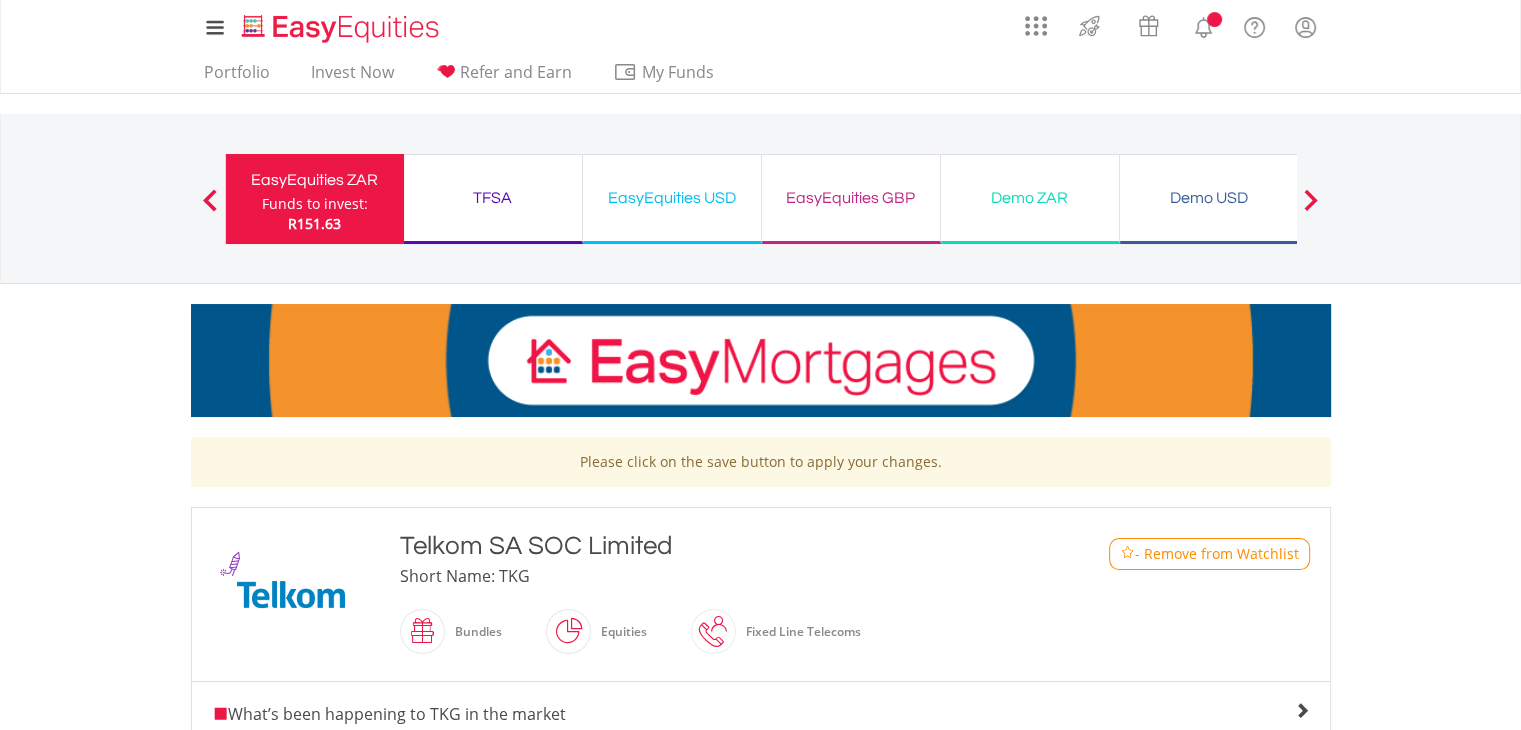 scroll, scrollTop: 448, scrollLeft: 0, axis: vertical 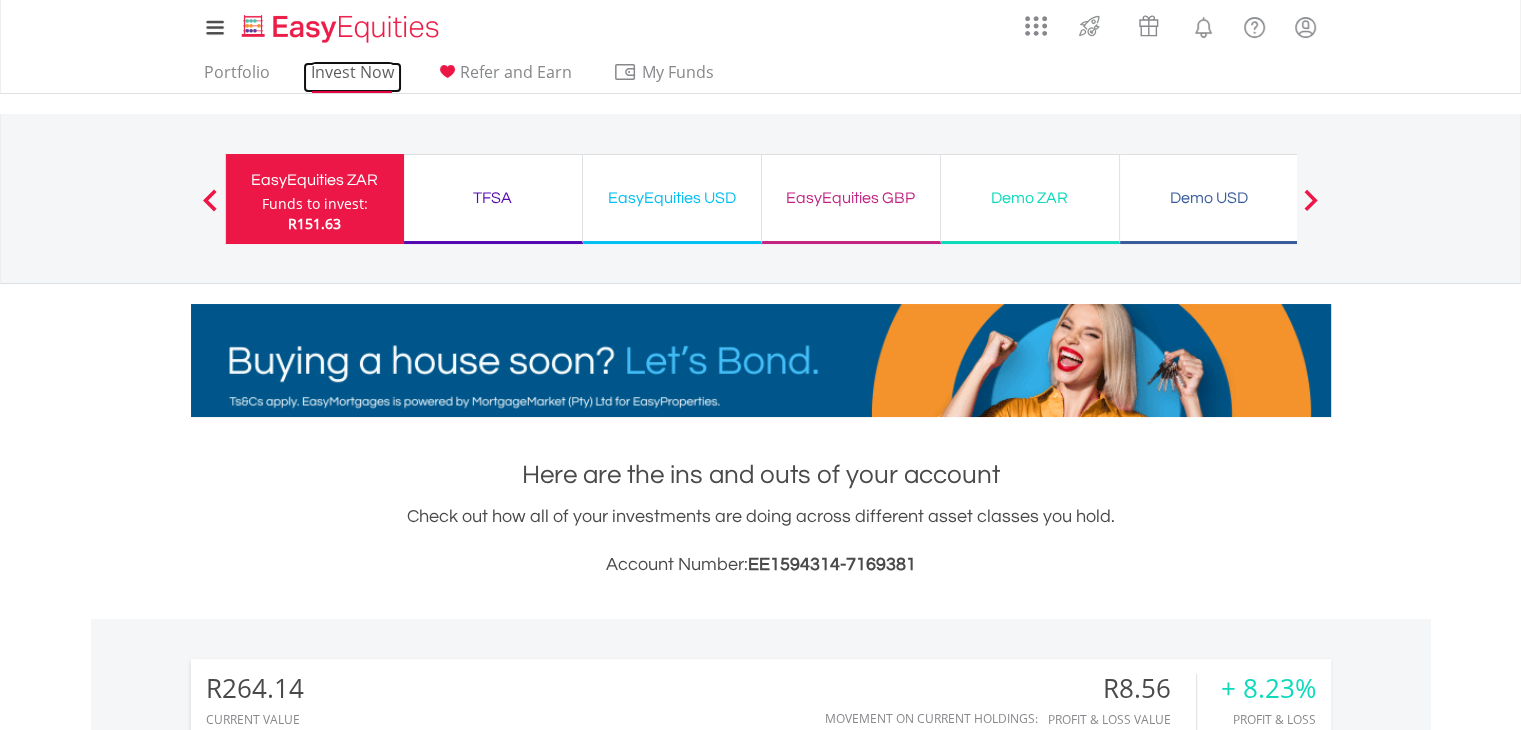 click on "Invest Now" at bounding box center (352, 77) 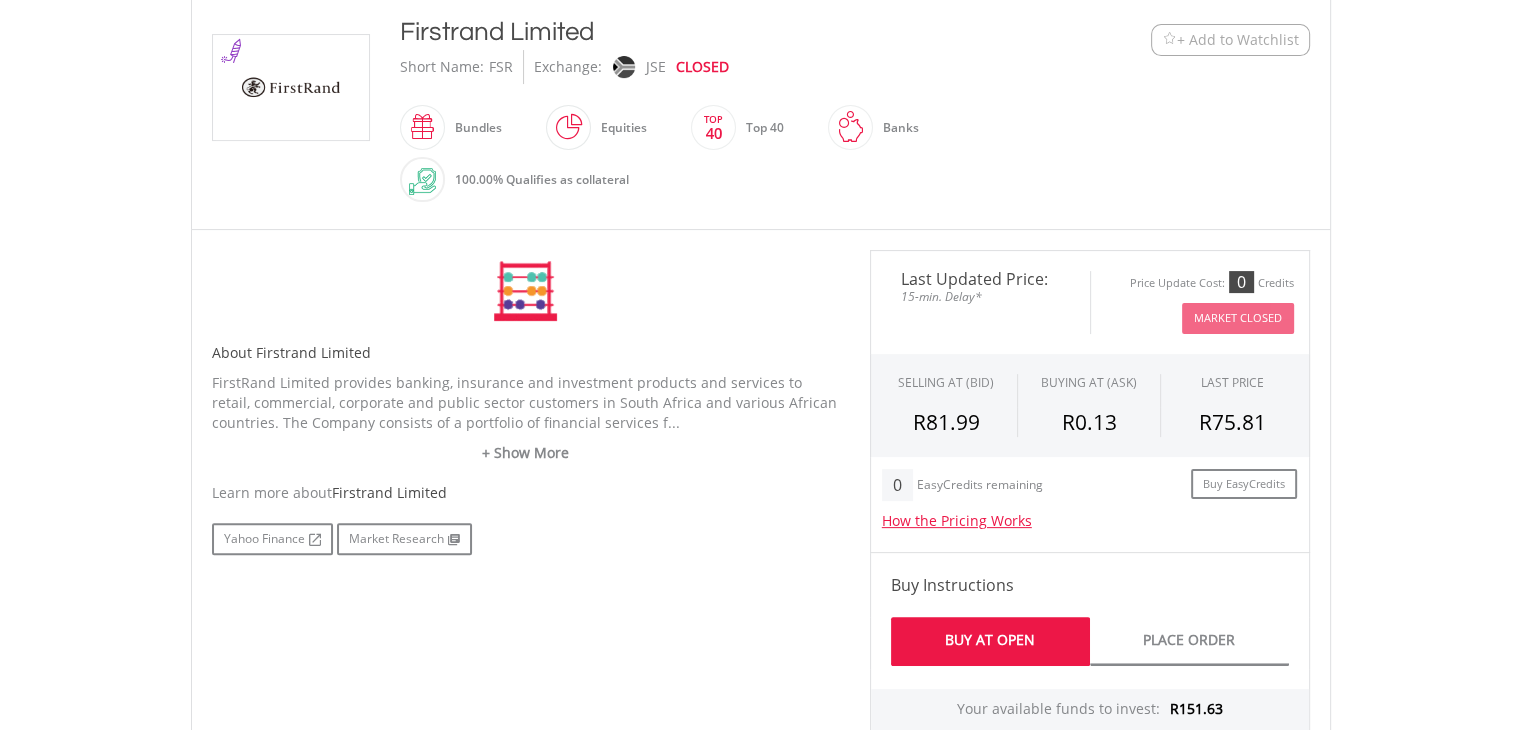 scroll, scrollTop: 447, scrollLeft: 0, axis: vertical 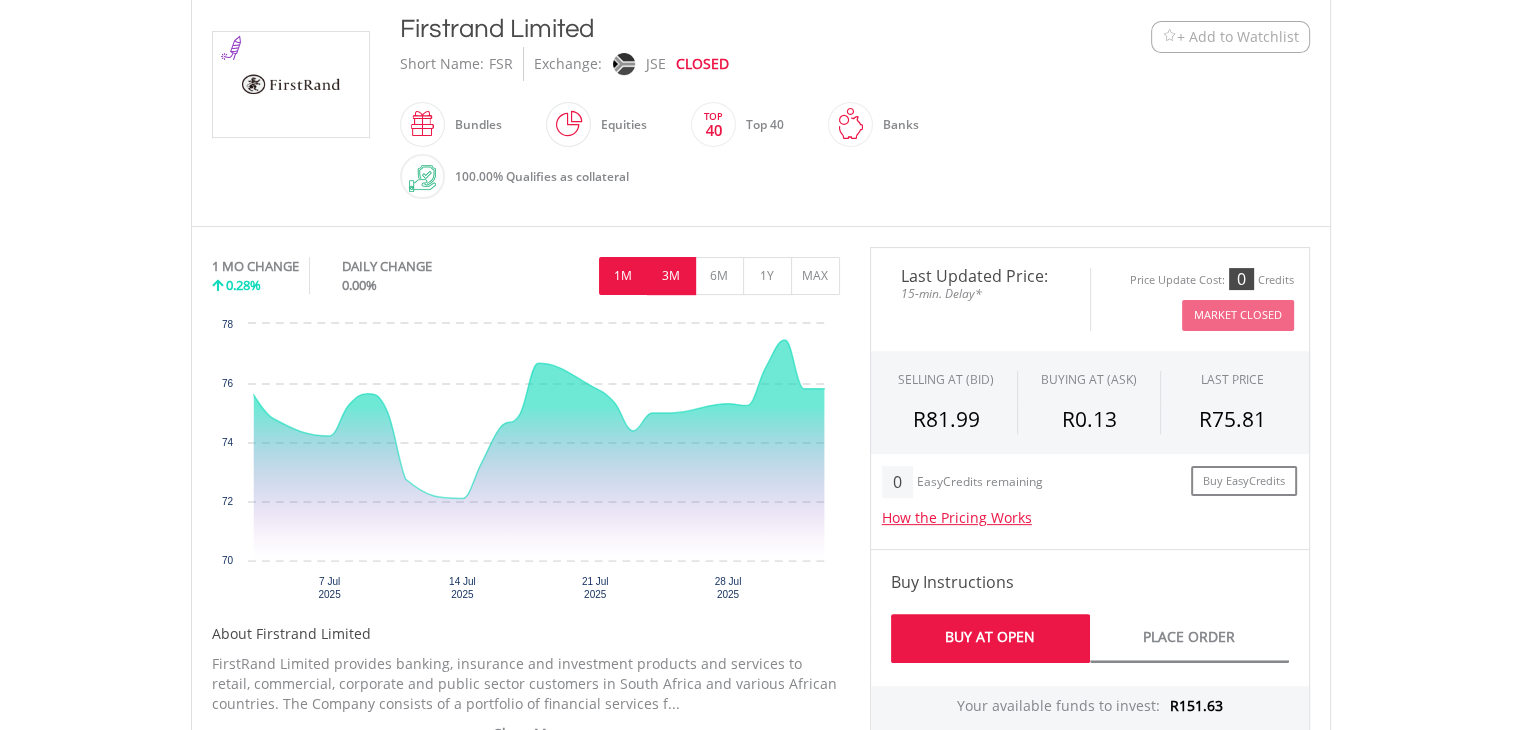 click on "3M" at bounding box center [671, 276] 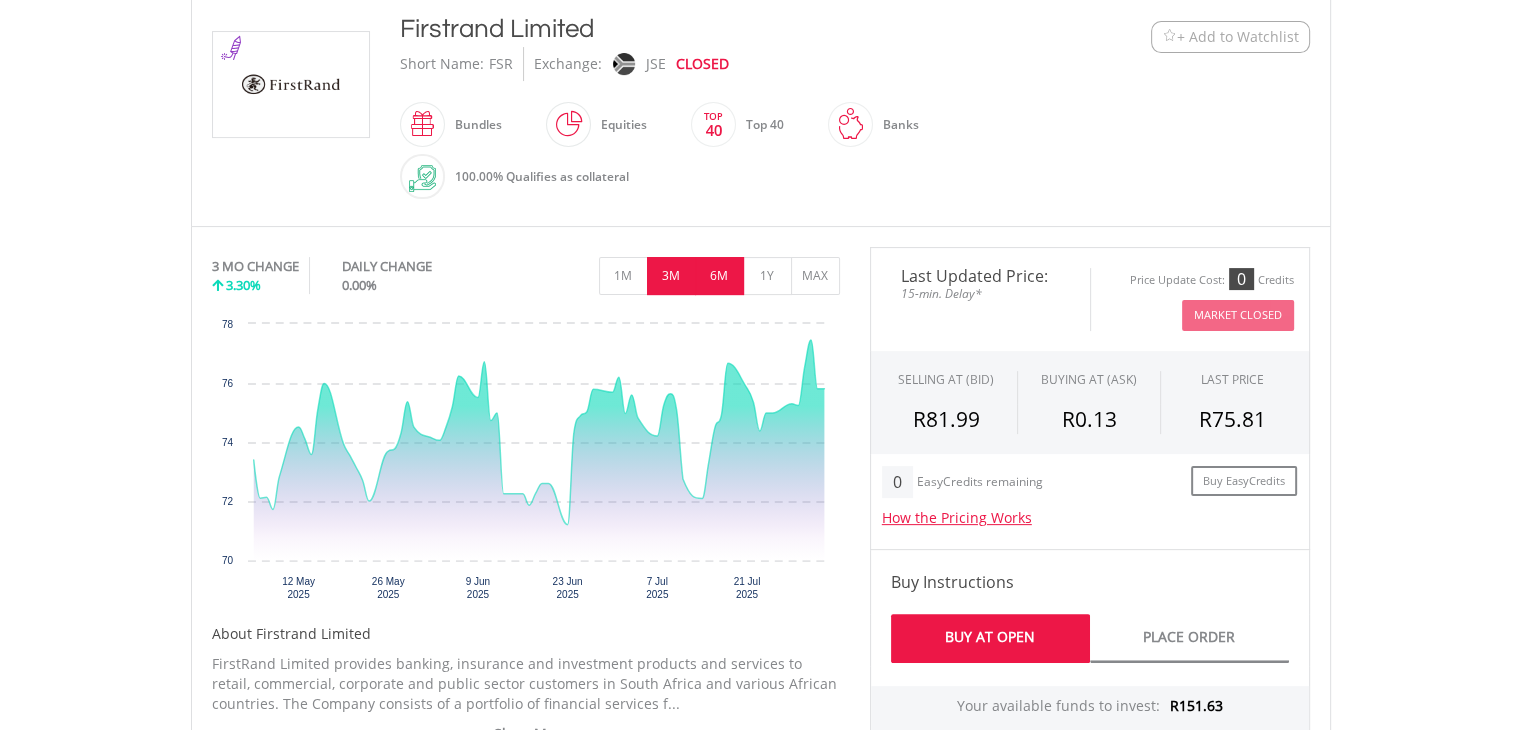 click on "6M" at bounding box center [719, 276] 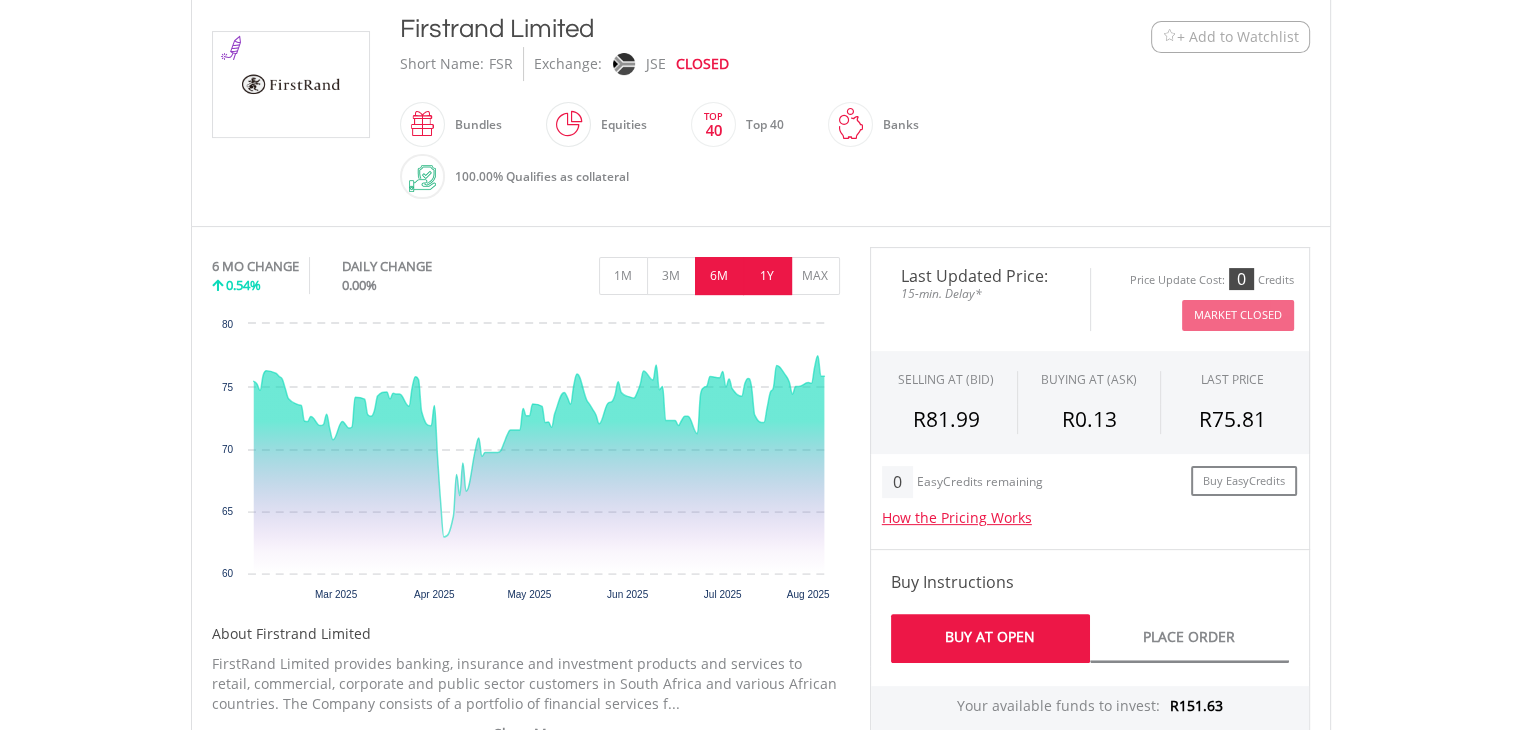 click on "1Y" at bounding box center (767, 276) 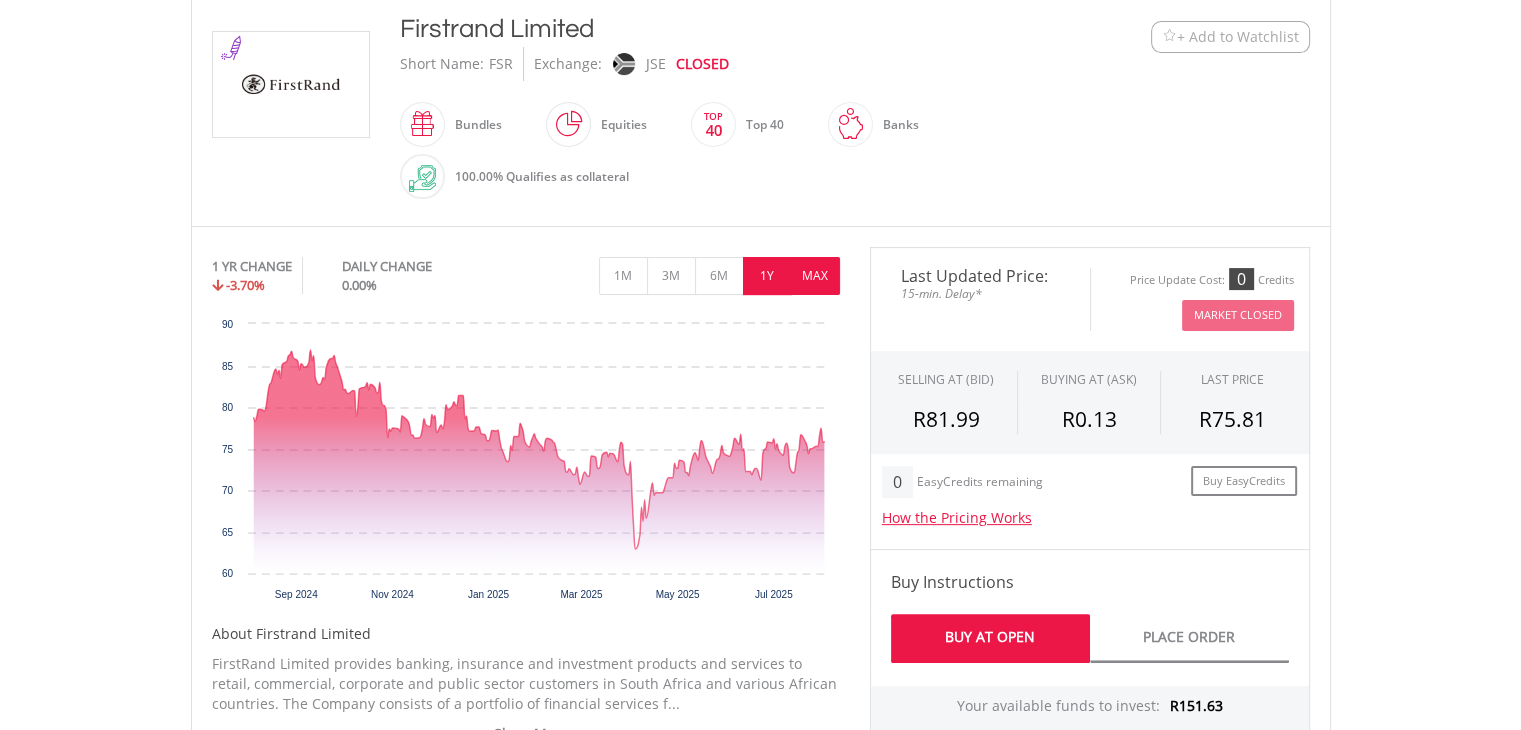 click on "MAX" at bounding box center [815, 276] 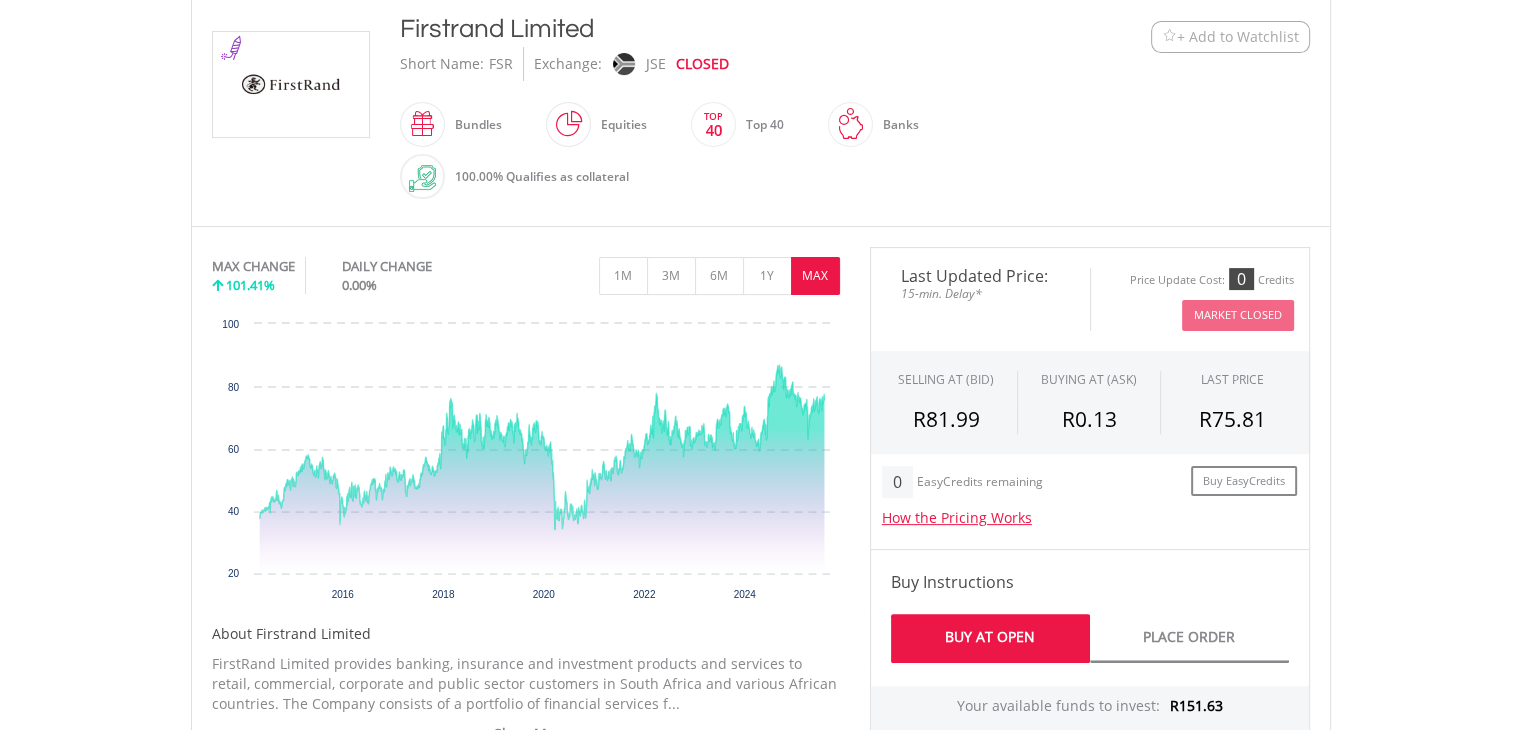 scroll, scrollTop: 0, scrollLeft: 0, axis: both 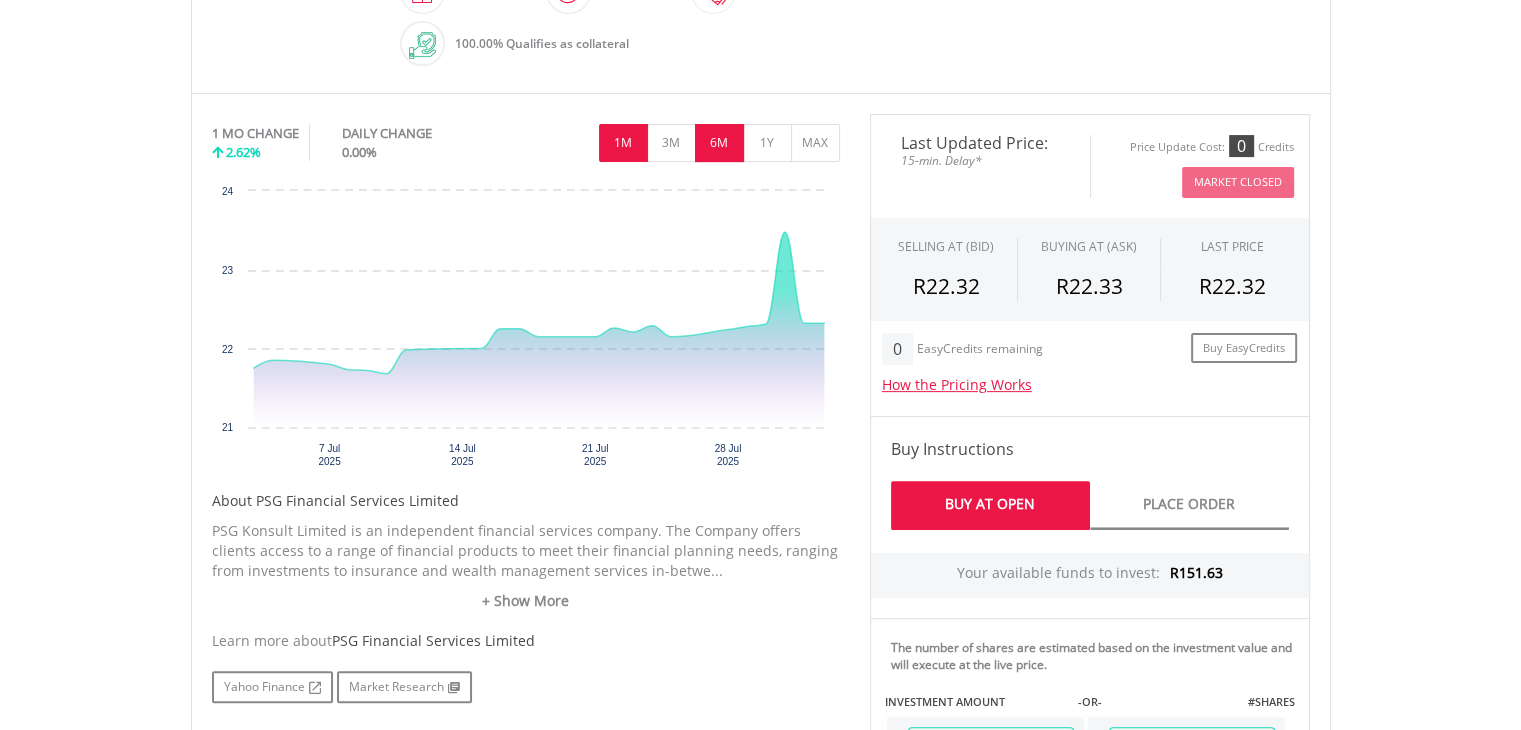 click on "6M" at bounding box center [719, 143] 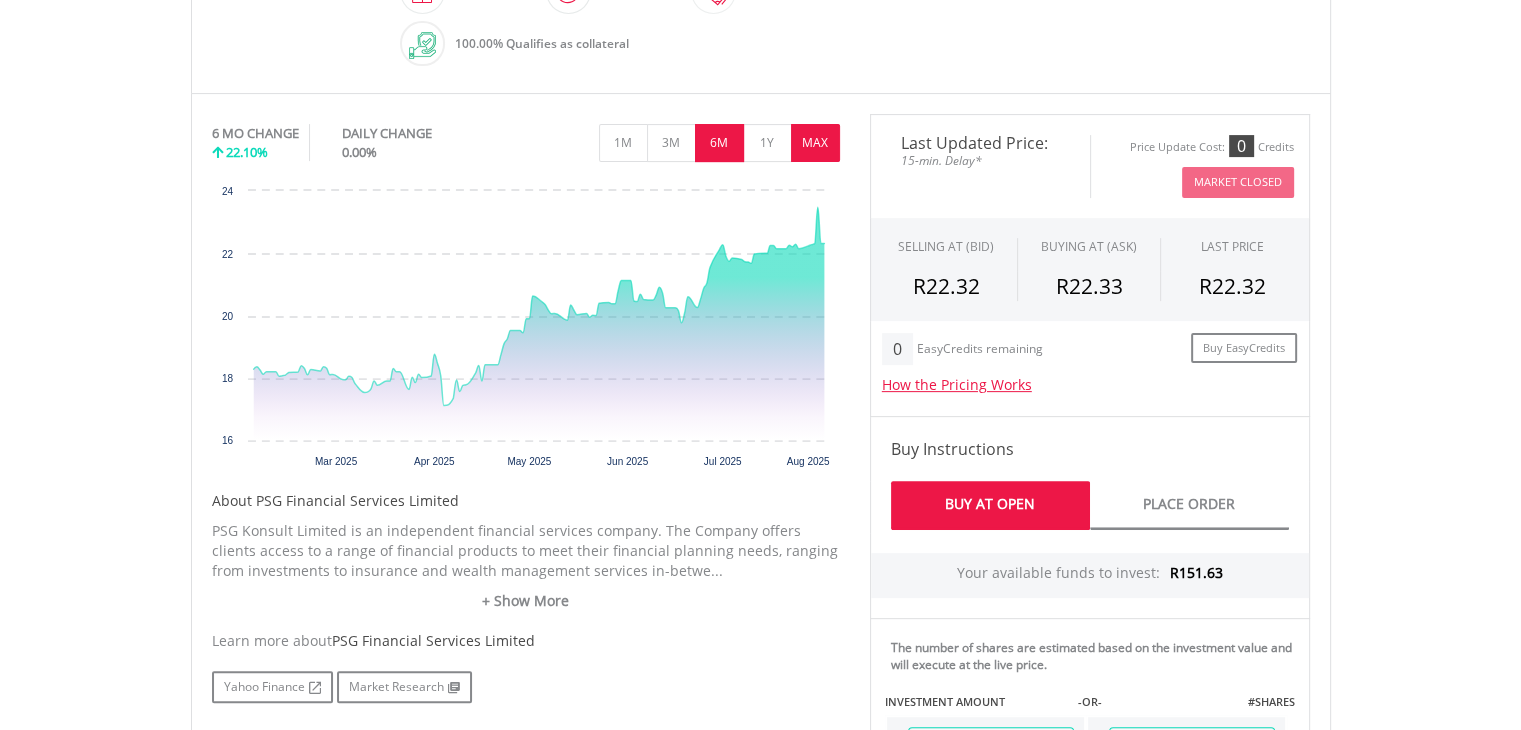 click on "MAX" at bounding box center [815, 143] 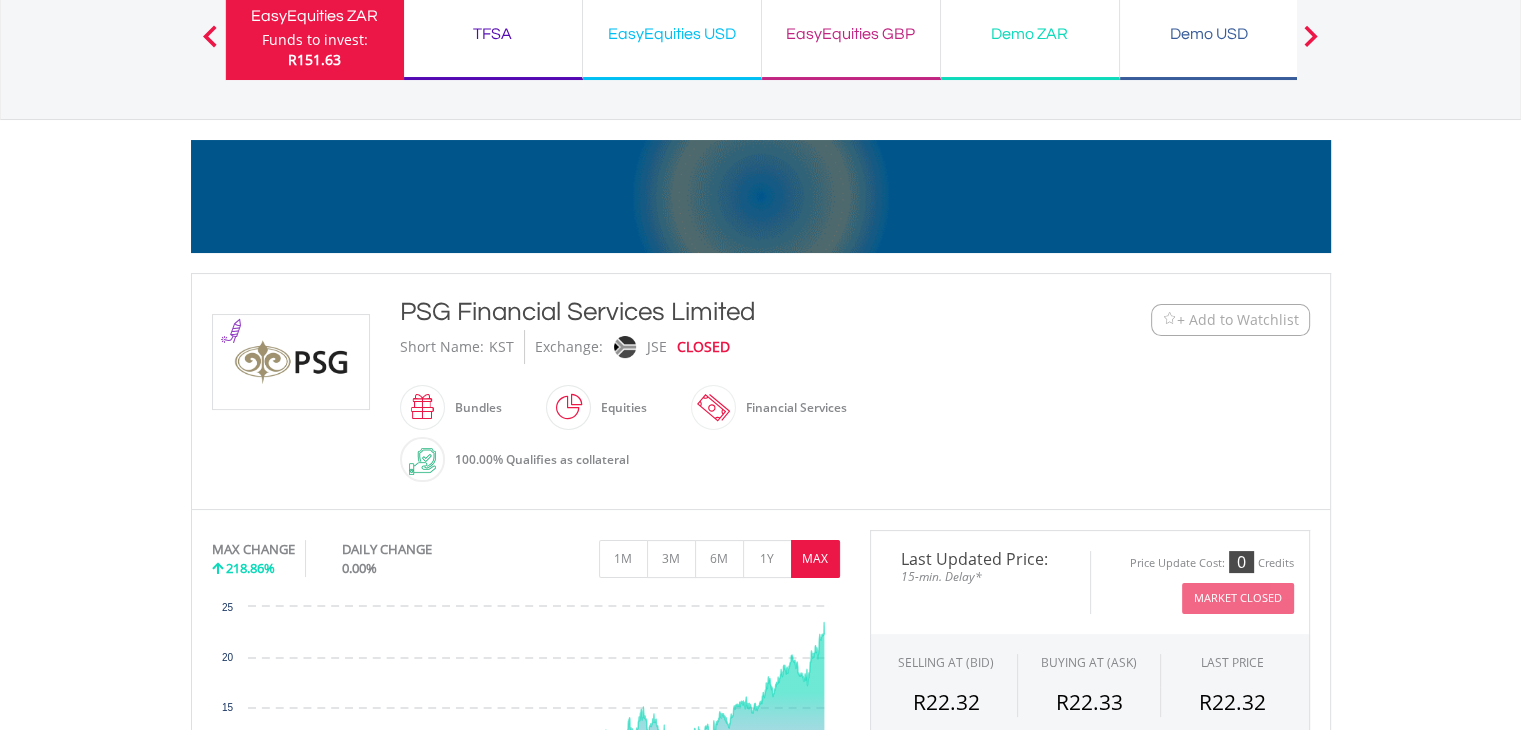 scroll, scrollTop: 0, scrollLeft: 0, axis: both 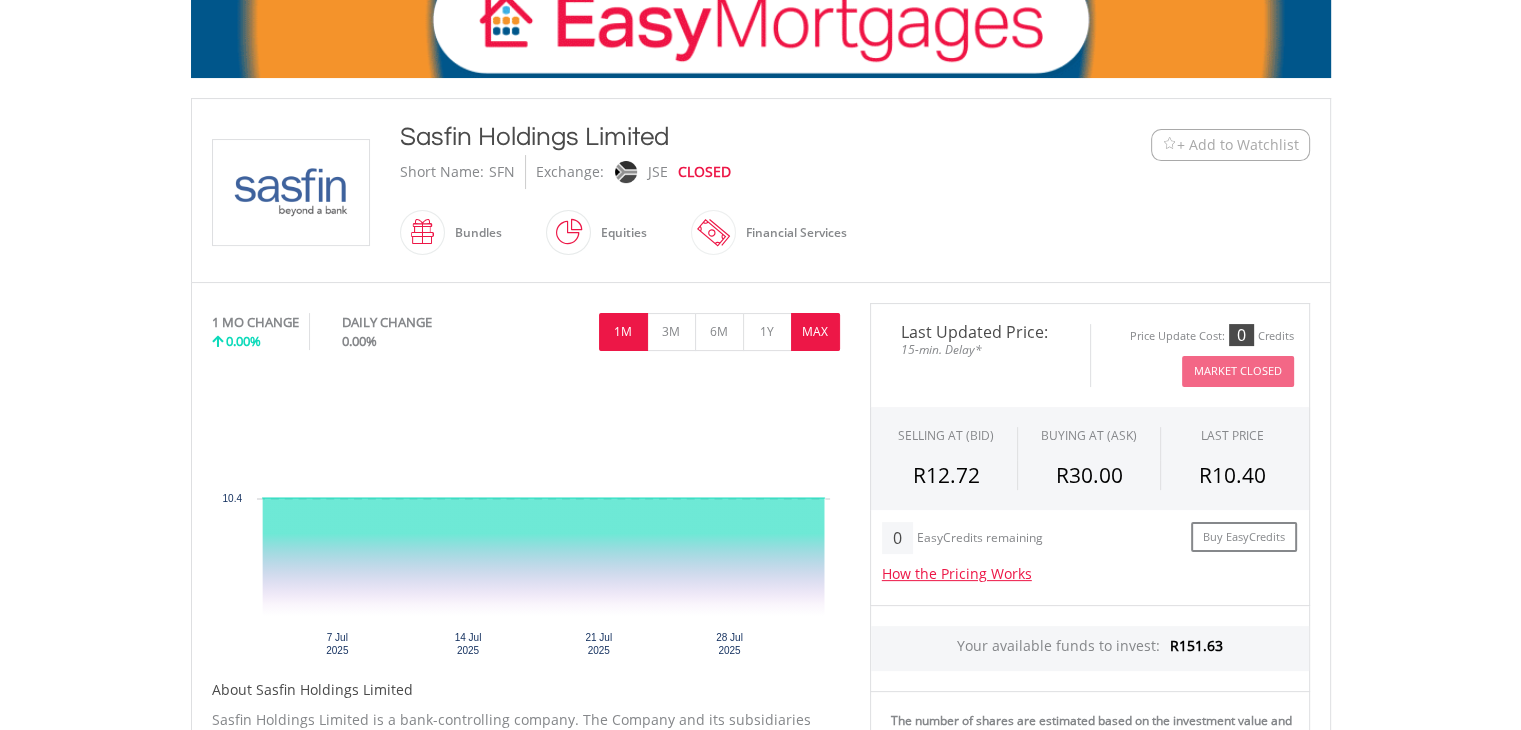 click on "MAX" at bounding box center [815, 332] 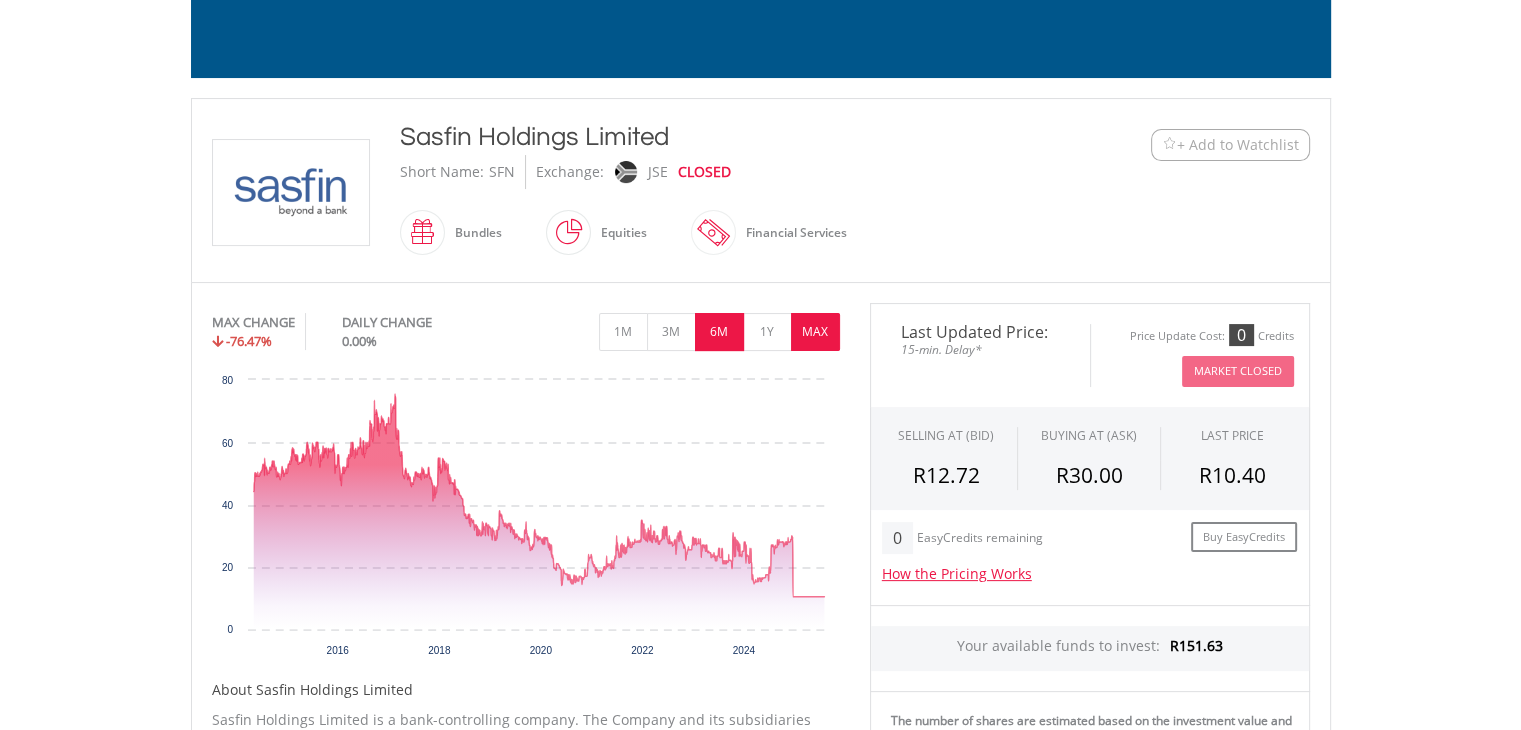 click on "6M" at bounding box center [719, 332] 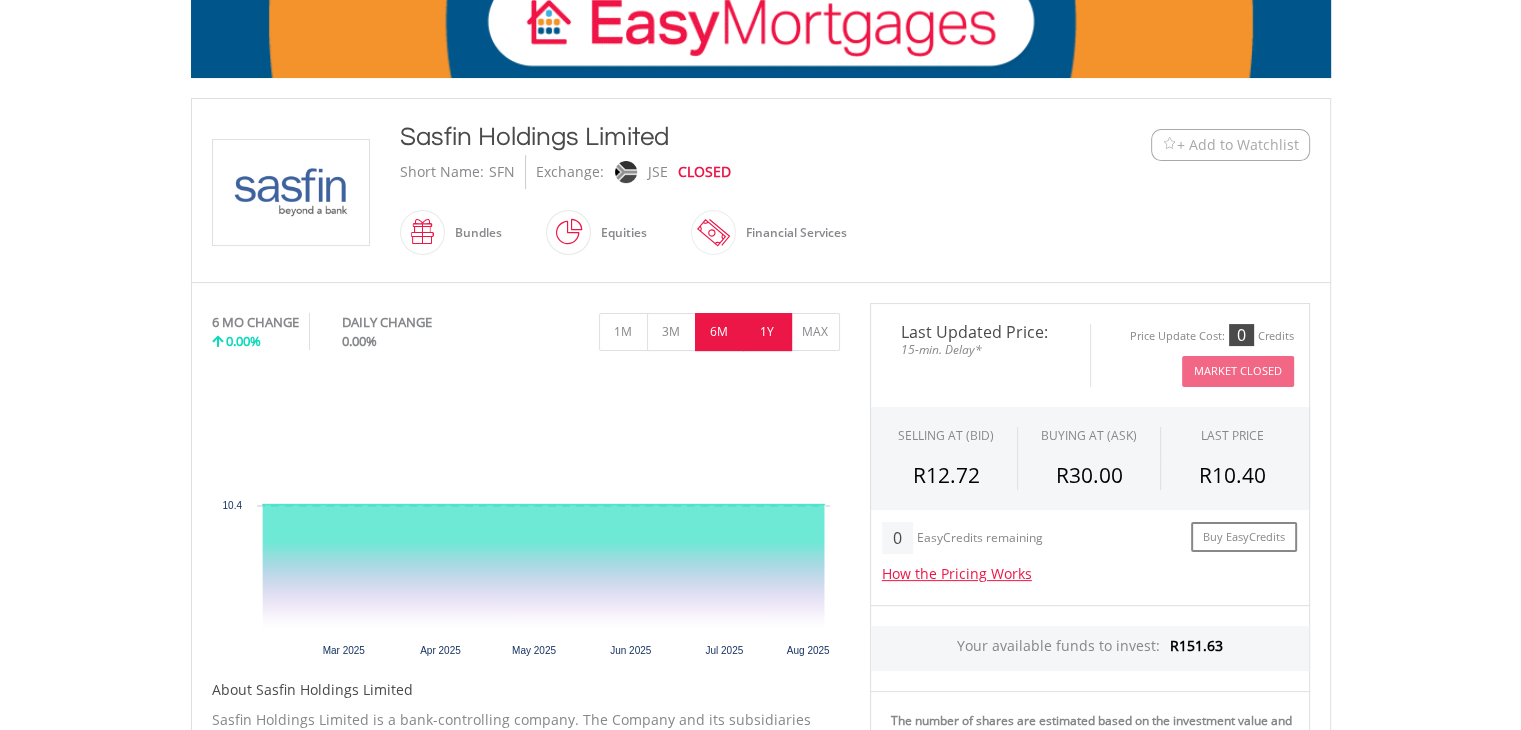 click on "1Y" at bounding box center (767, 332) 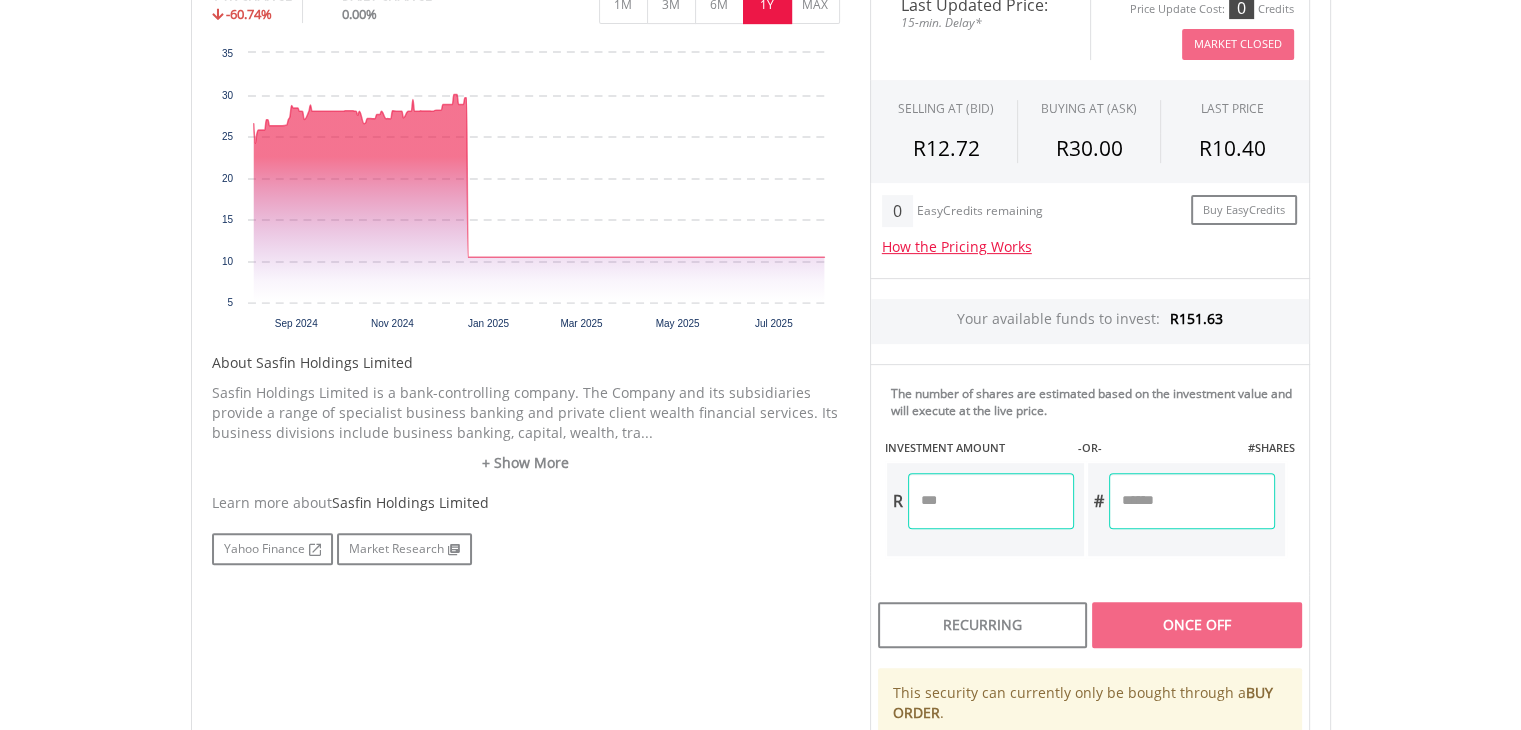 scroll, scrollTop: 667, scrollLeft: 0, axis: vertical 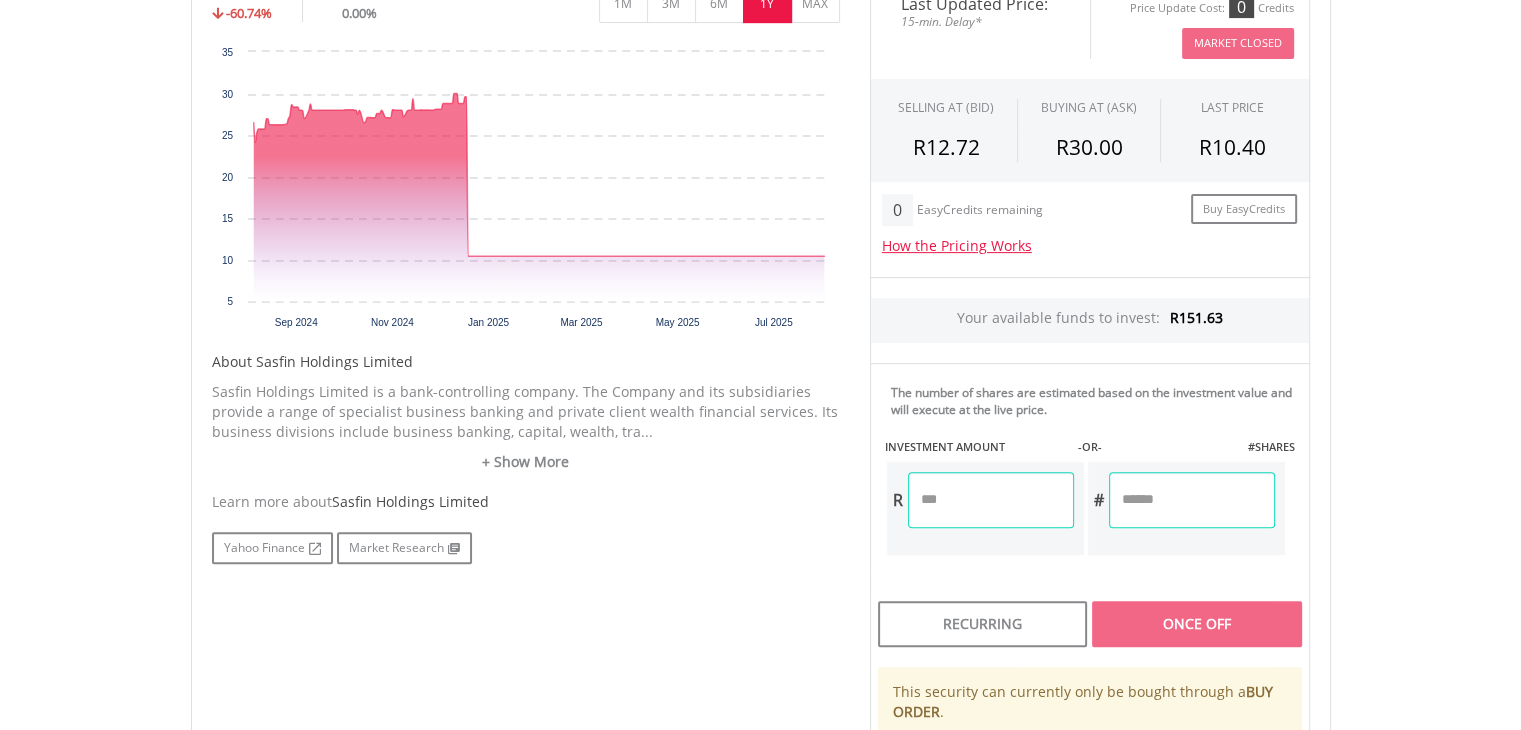 click at bounding box center [1192, 500] 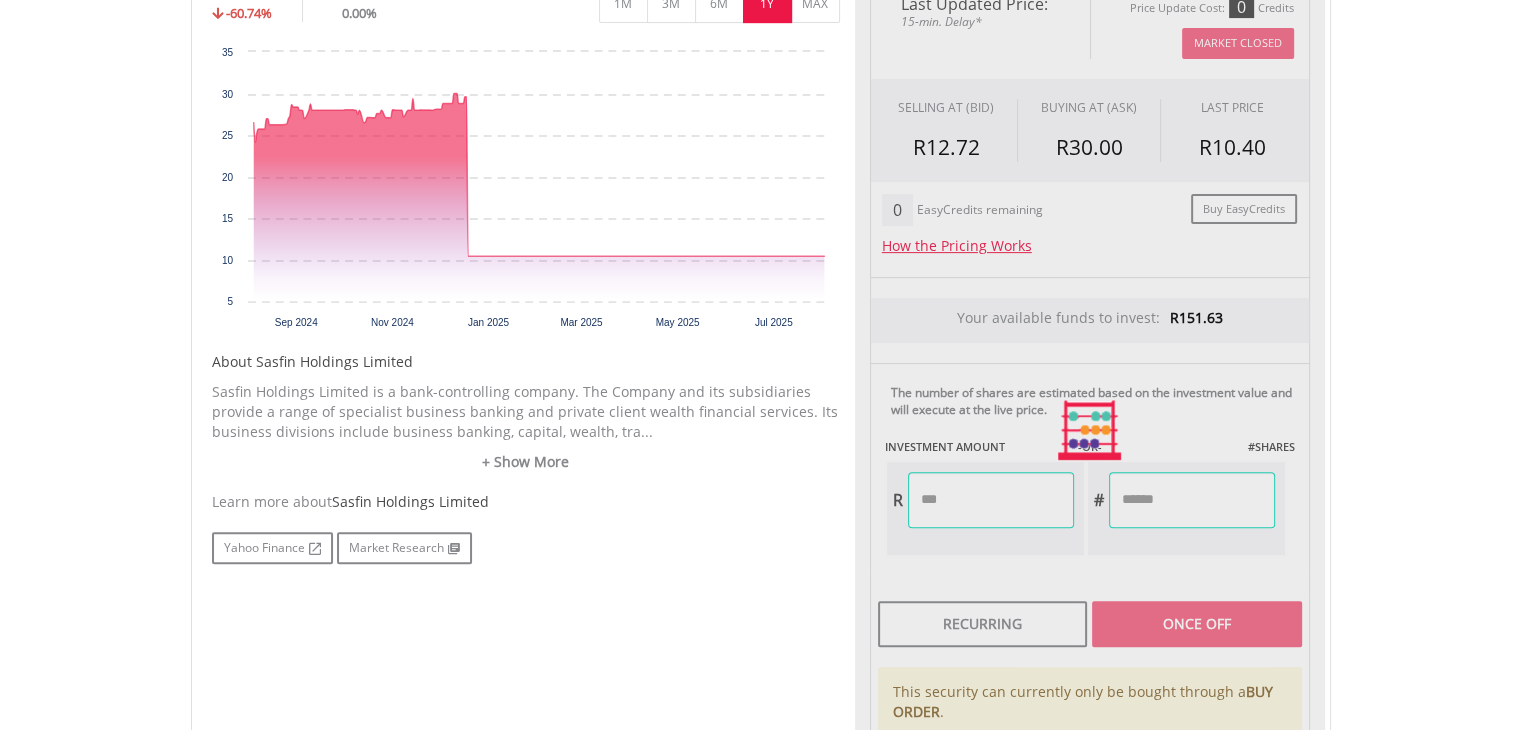type on "*****" 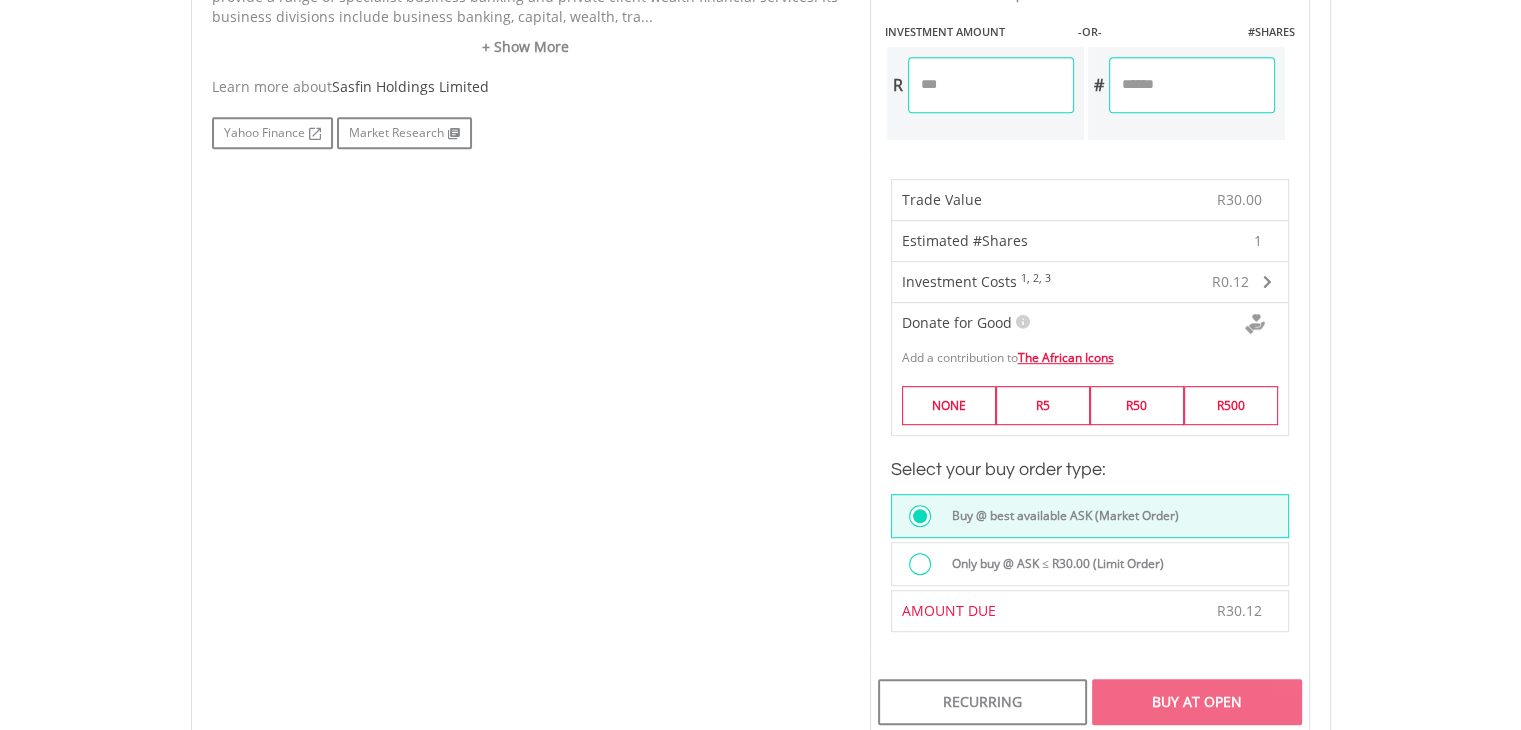 scroll, scrollTop: 1032, scrollLeft: 0, axis: vertical 